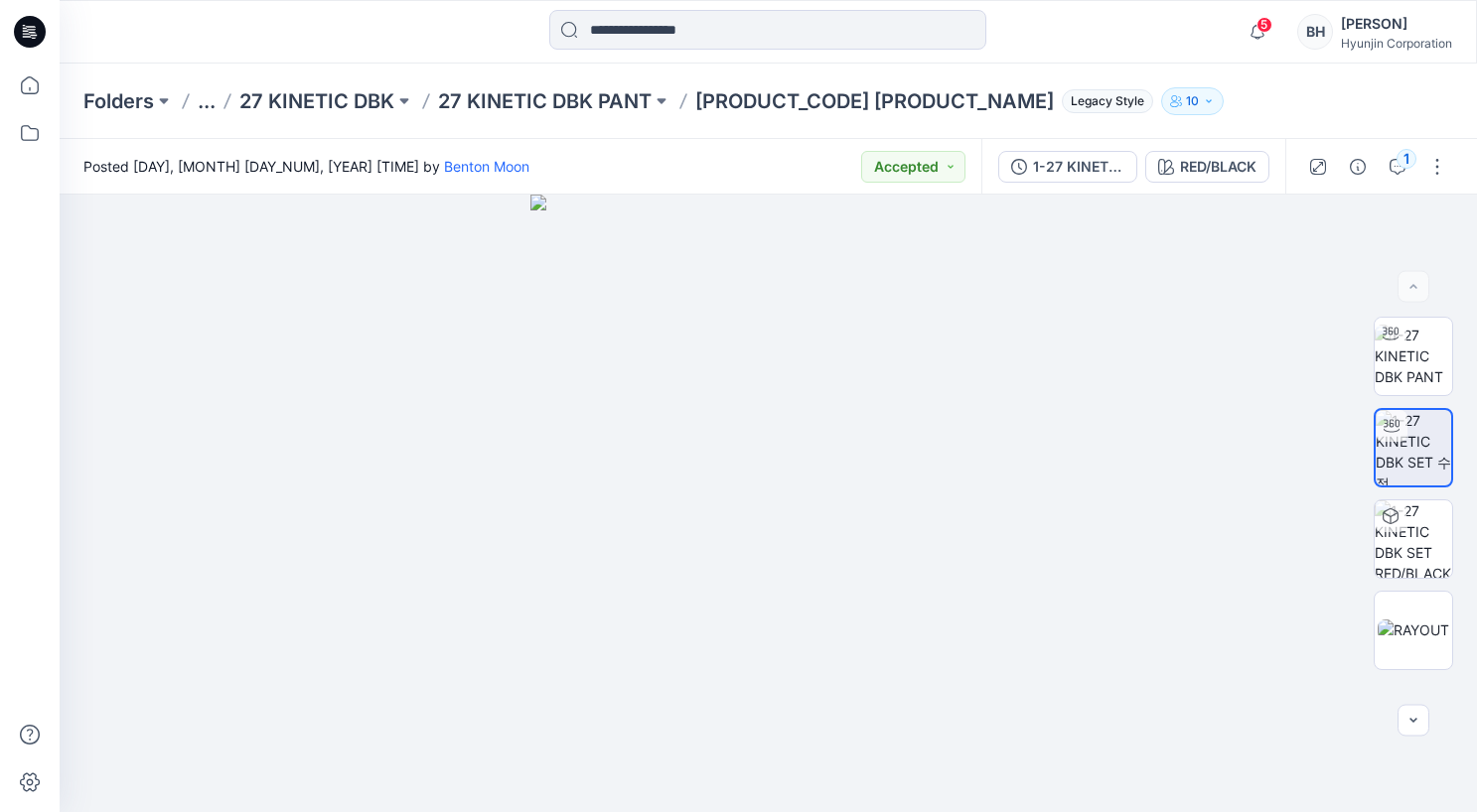 scroll, scrollTop: 0, scrollLeft: 0, axis: both 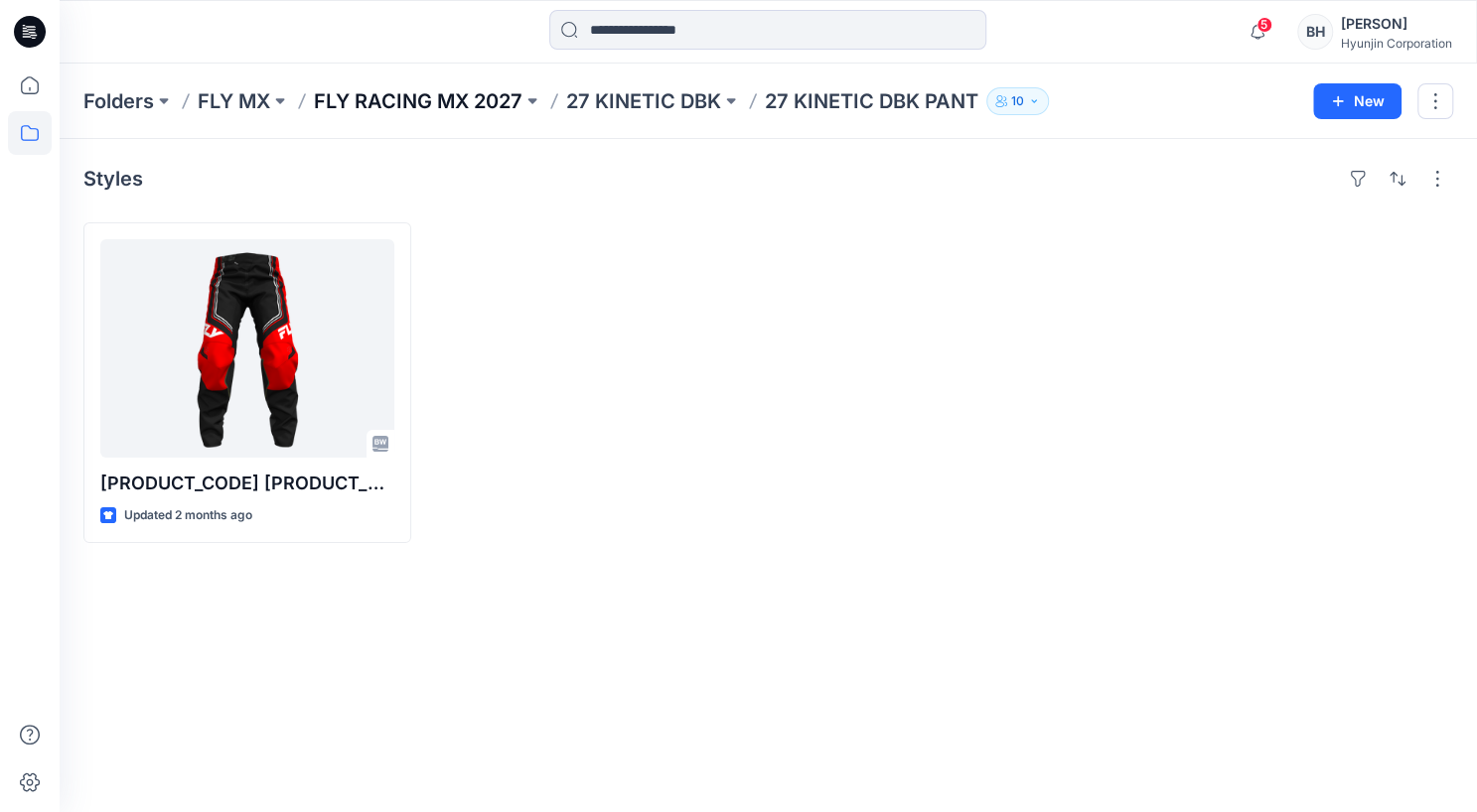 click on "FLY RACING MX 2027" at bounding box center [418, 101] 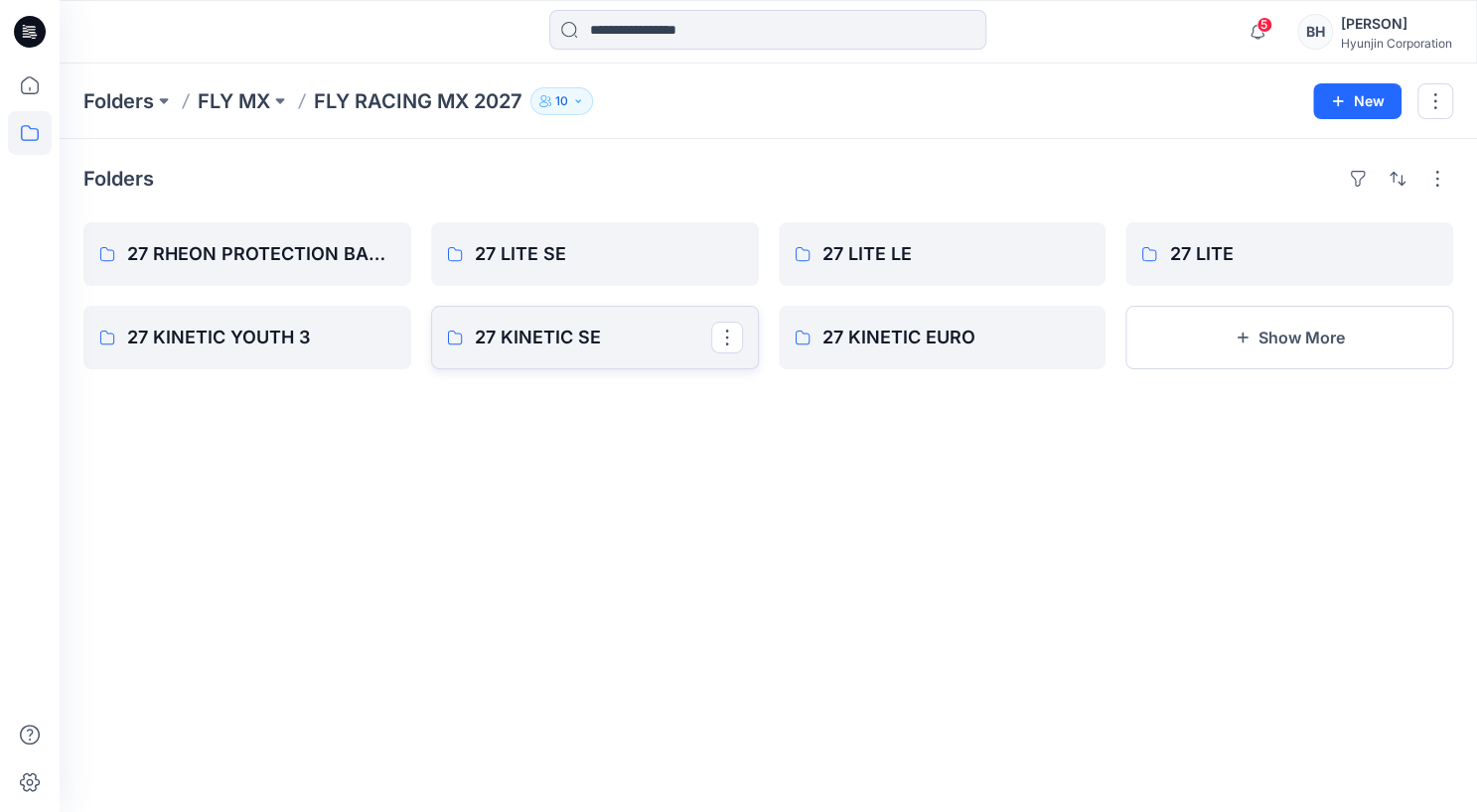 click on "27 KINETIC SE" at bounding box center (593, 338) 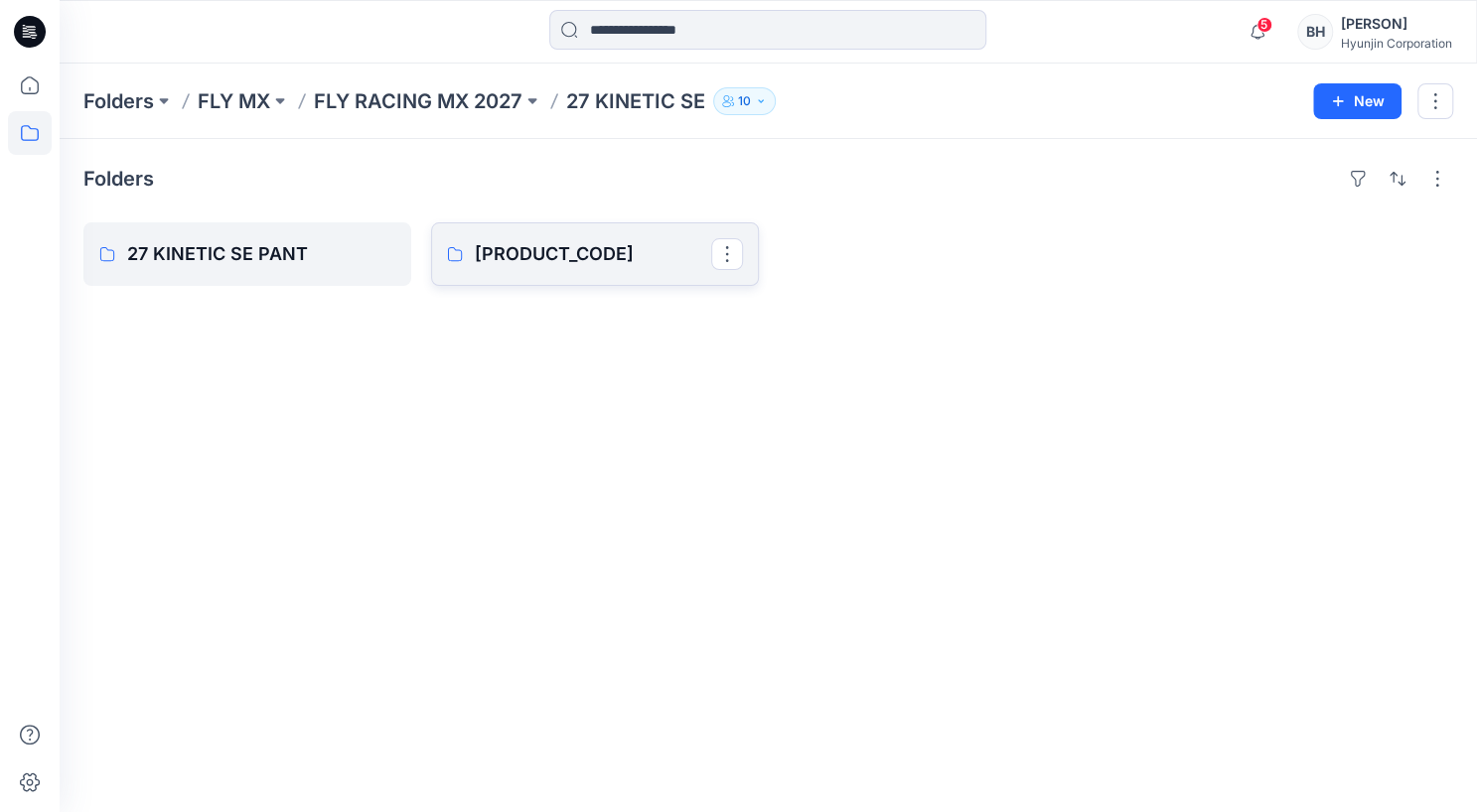 click on "[PRODUCT_CODE]" at bounding box center (593, 254) 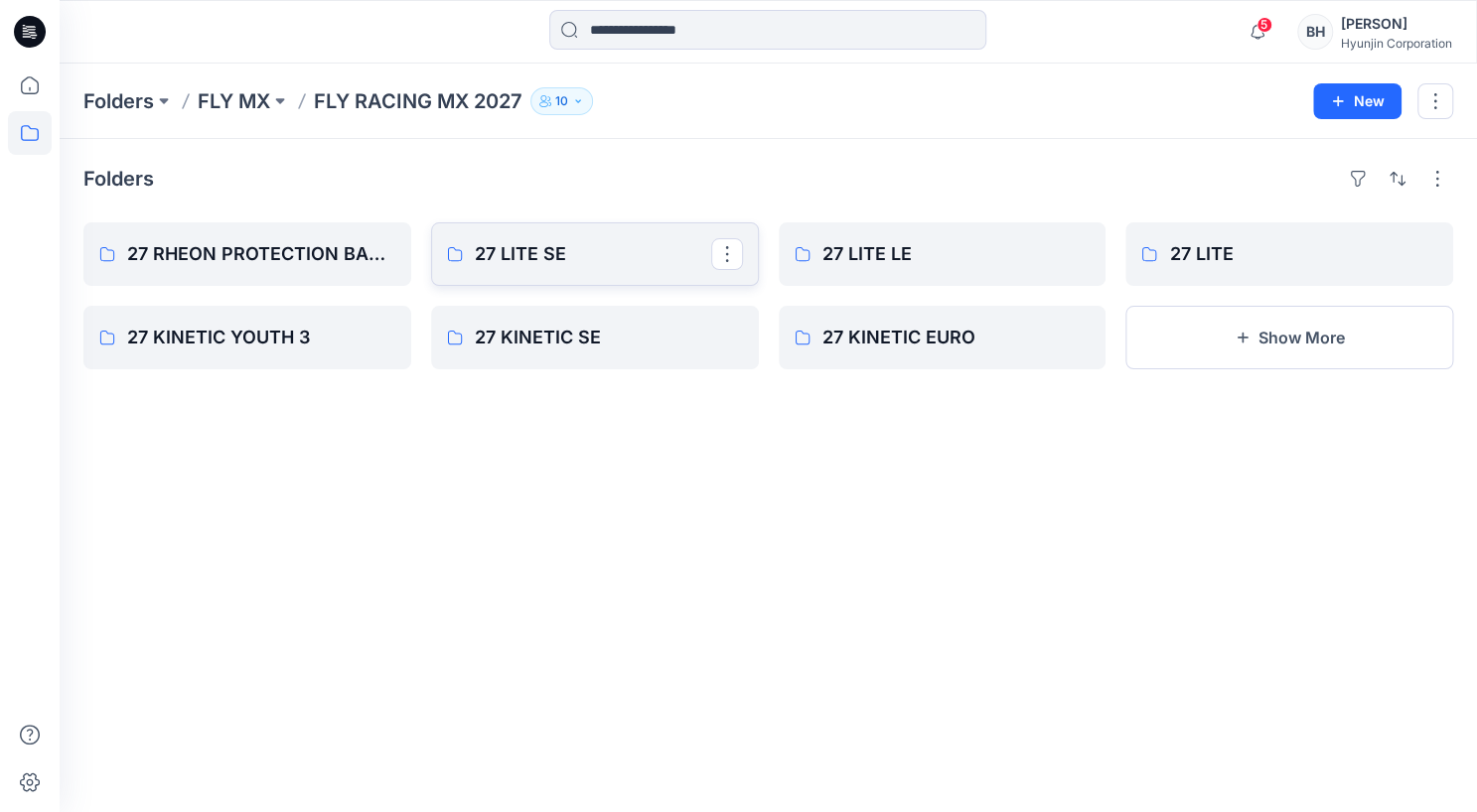 click on "27 LITE SE" at bounding box center (593, 254) 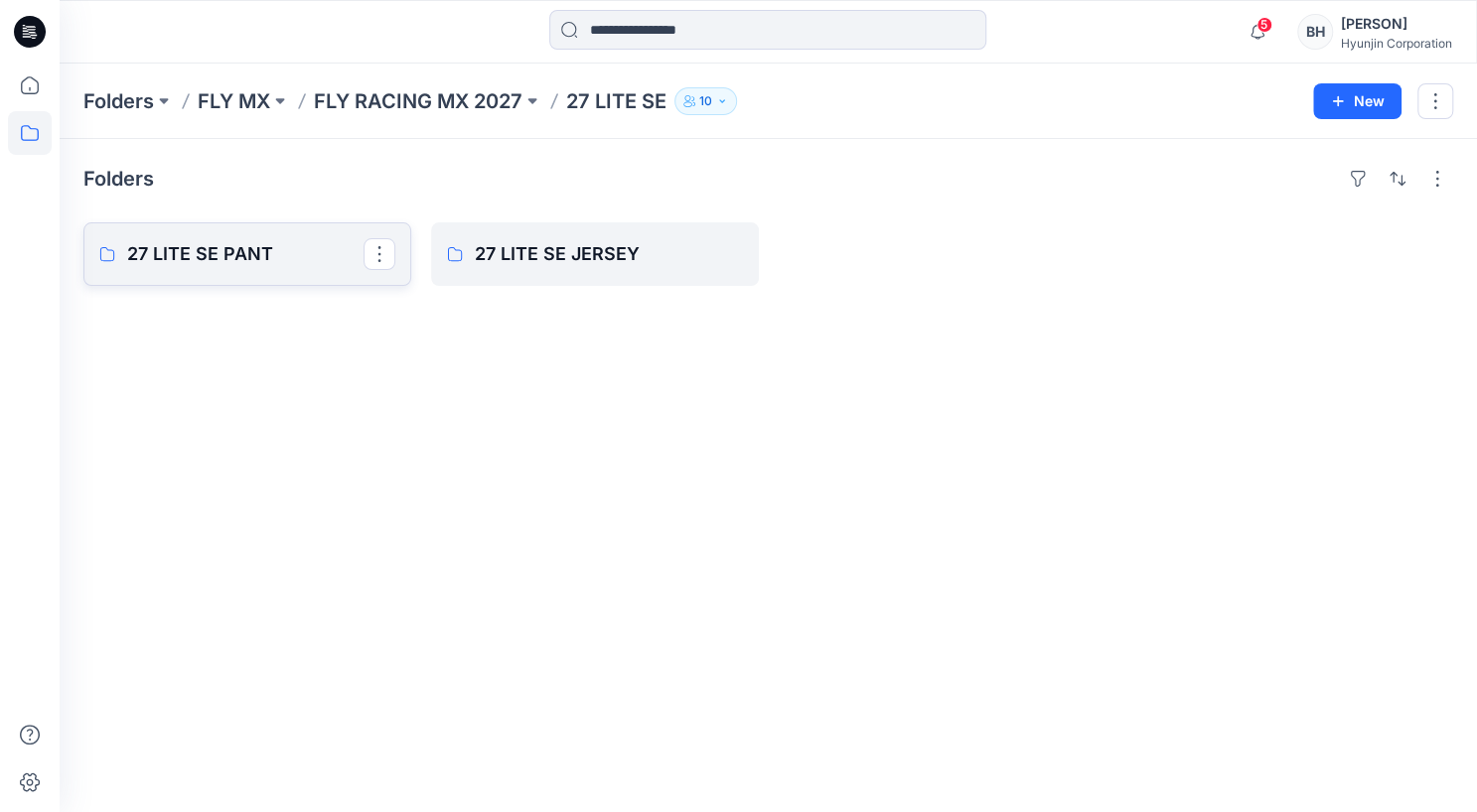 click on "27 LITE SE PANT" at bounding box center [245, 254] 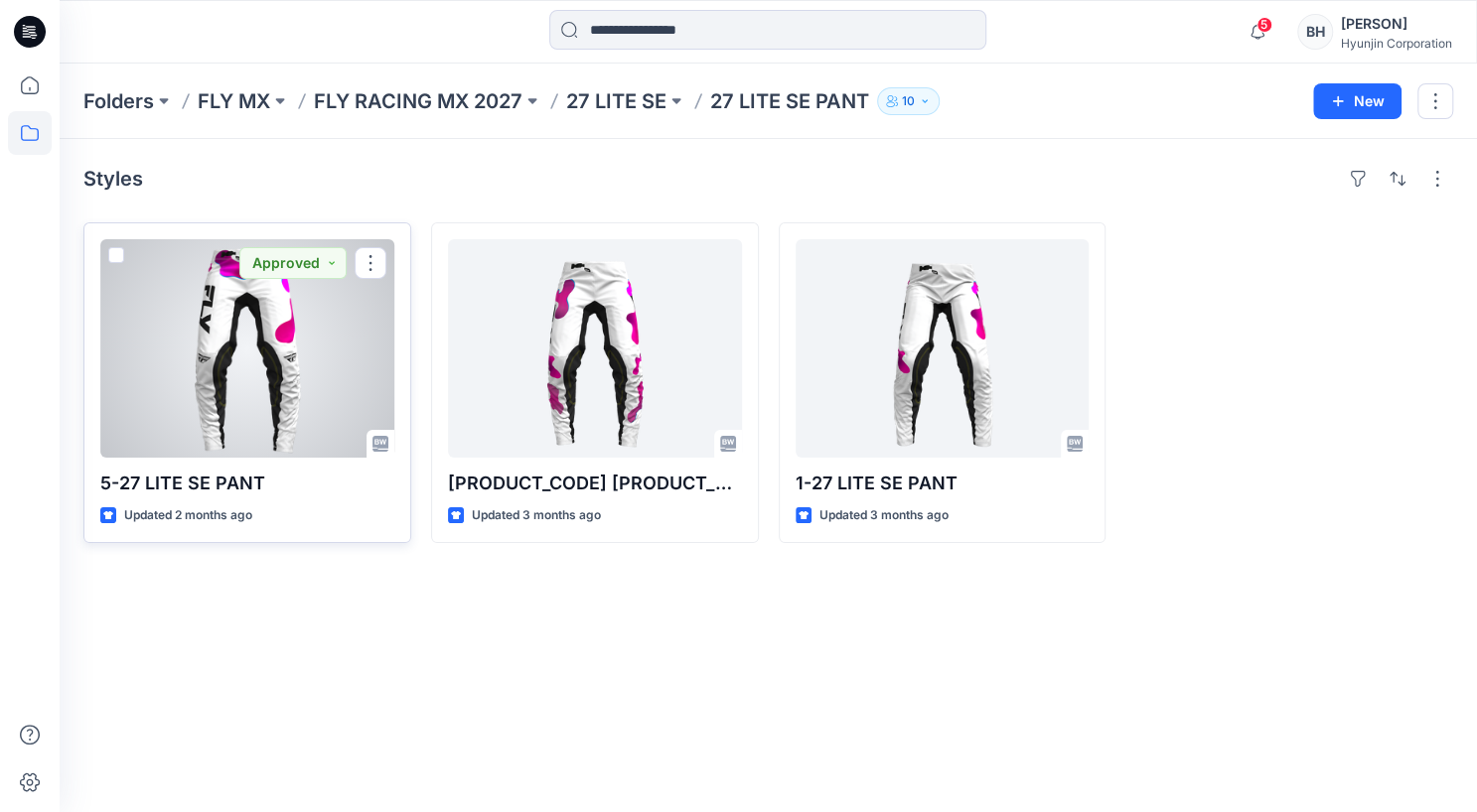 click at bounding box center [247, 348] 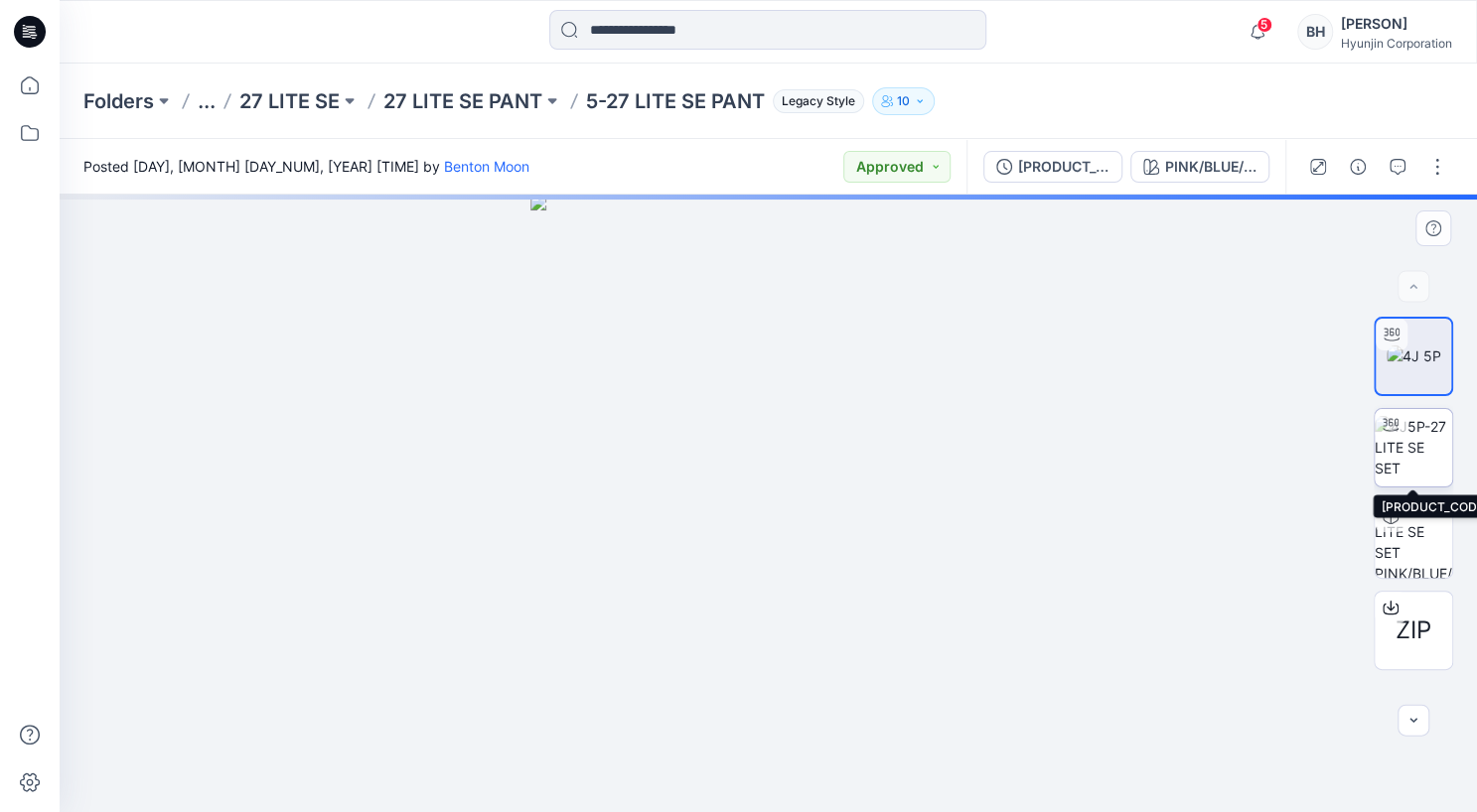 click at bounding box center [1413, 447] 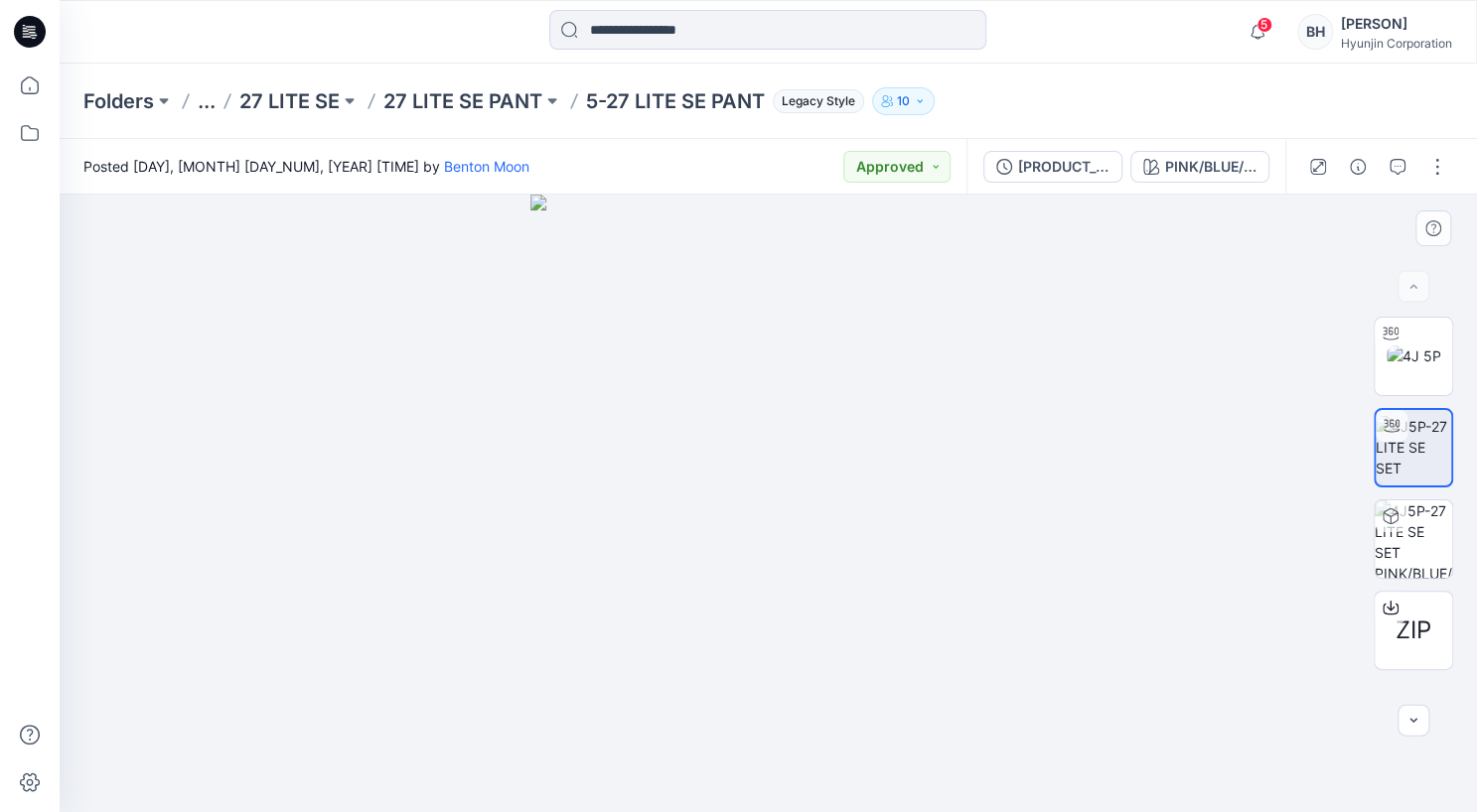 drag, startPoint x: 638, startPoint y: 412, endPoint x: 1085, endPoint y: 435, distance: 447.5913 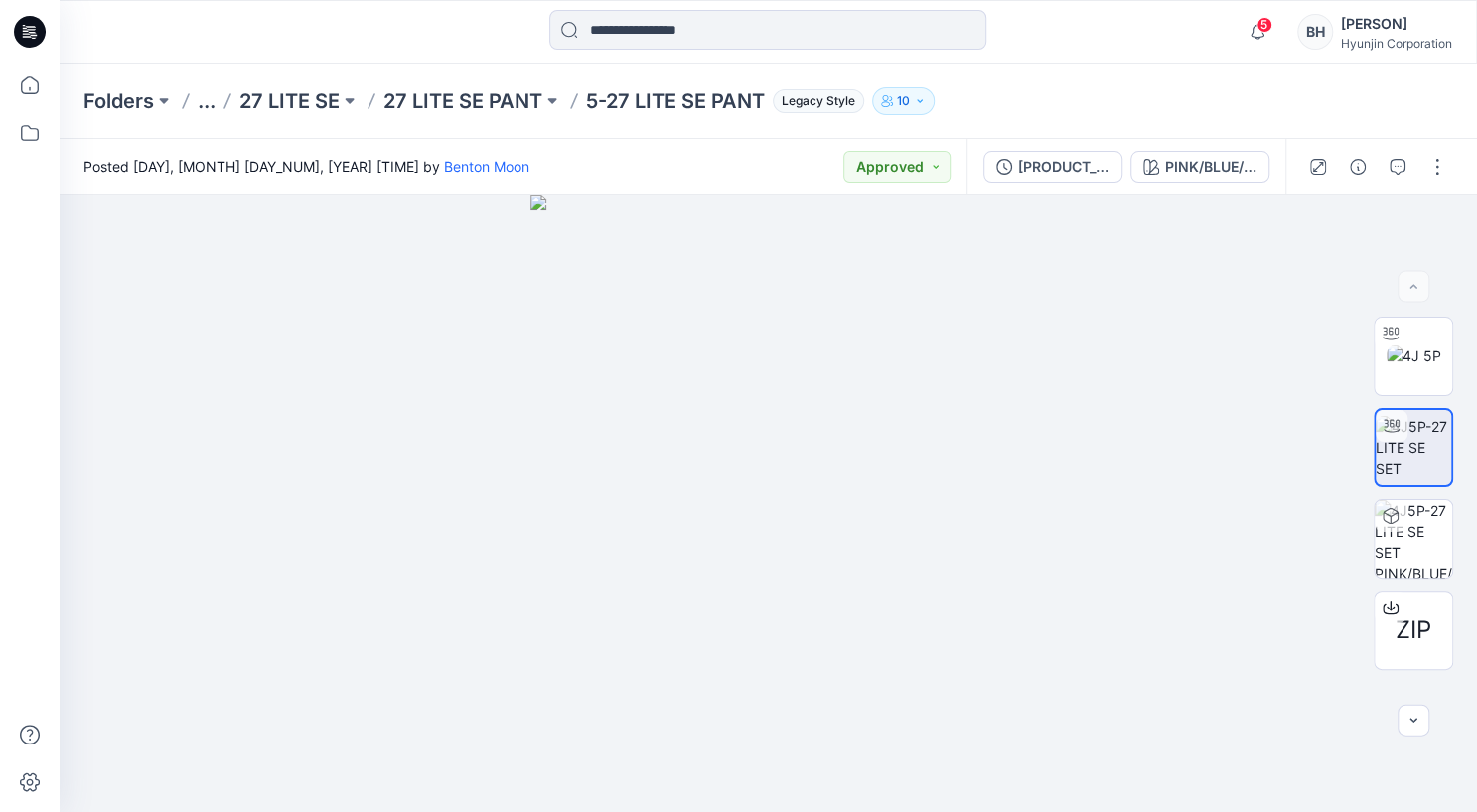 click at bounding box center (236, 32) 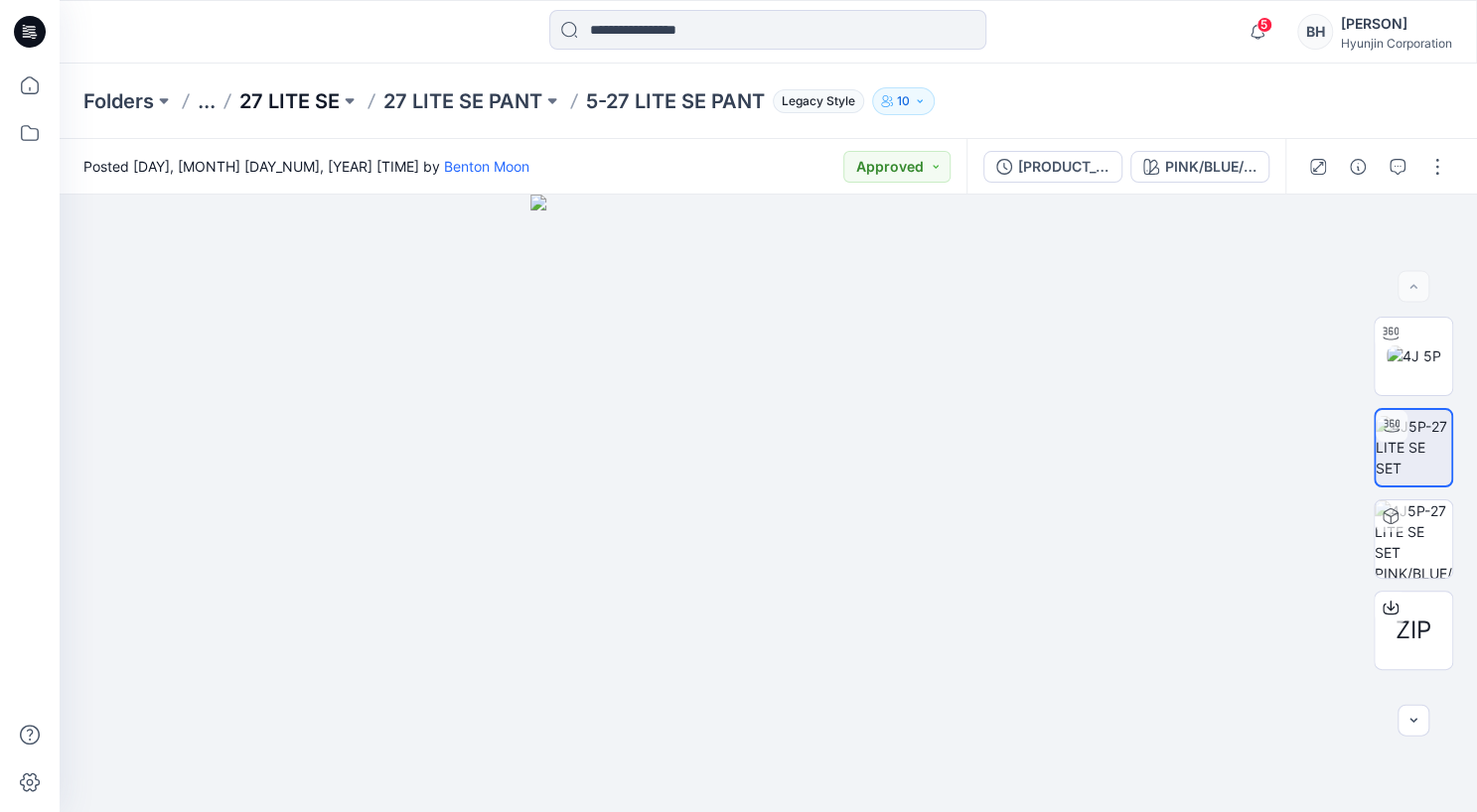 click on "27 LITE SE" at bounding box center [289, 101] 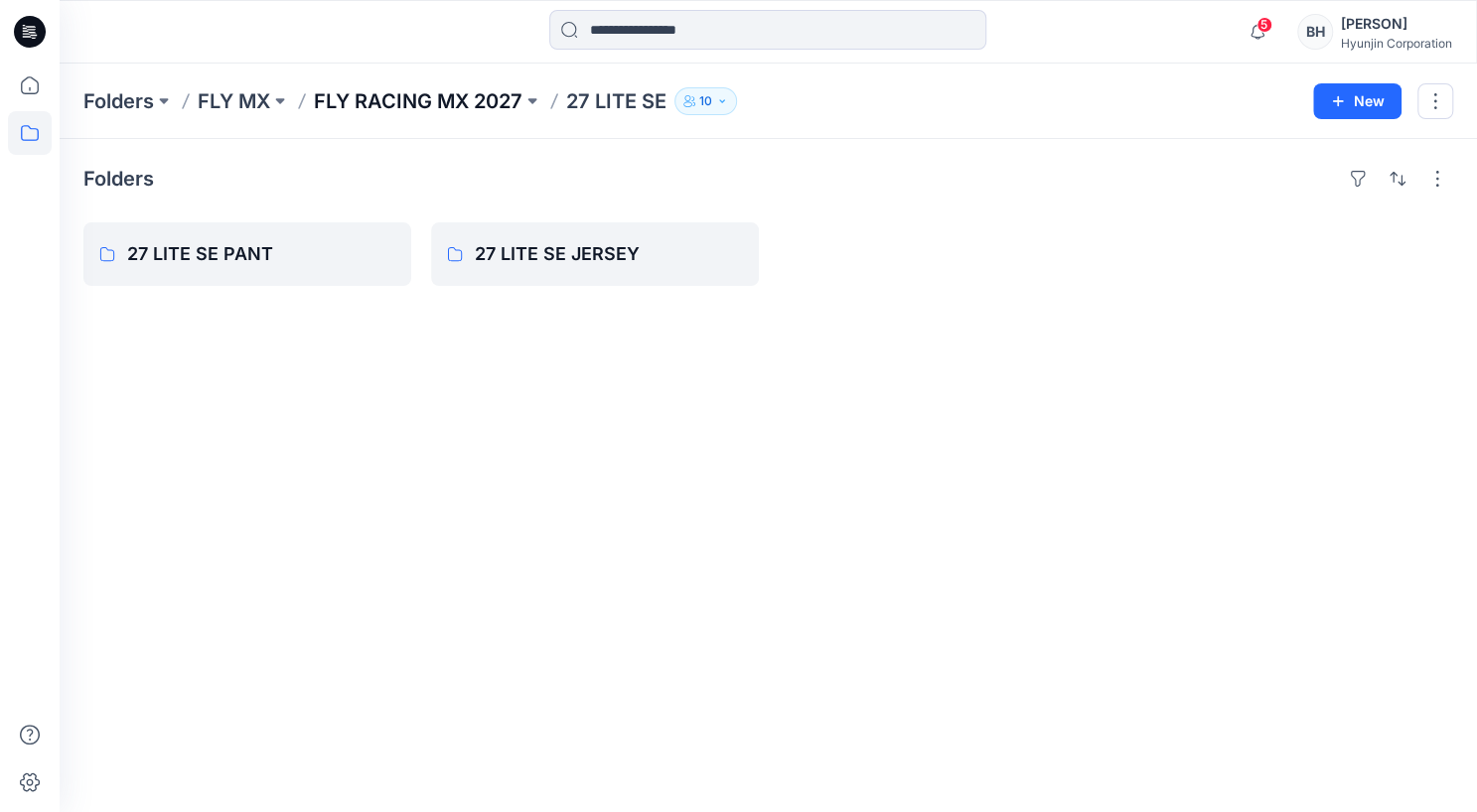 click on "FLY RACING MX 2027" at bounding box center [418, 101] 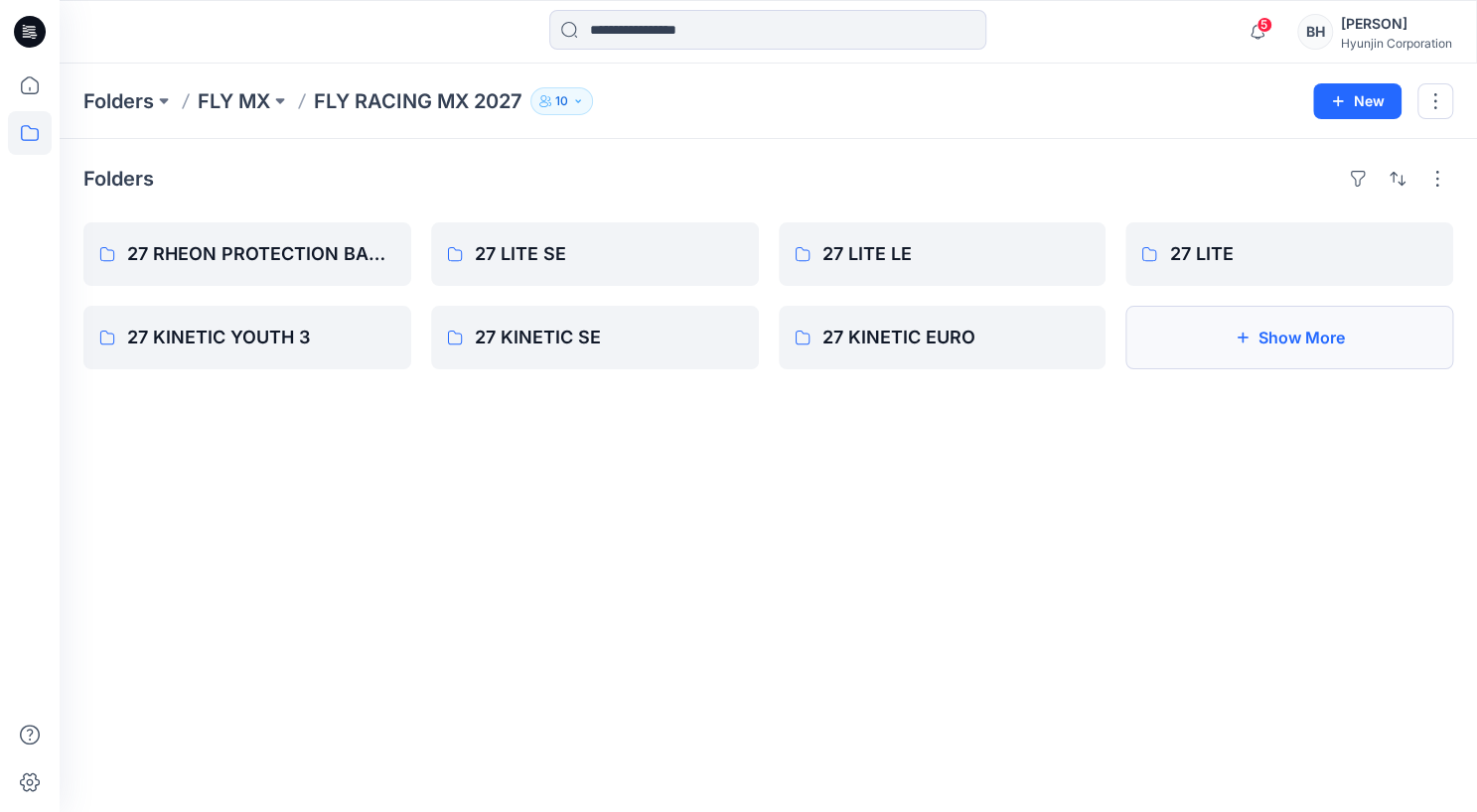 click on "Show More" at bounding box center [1289, 338] 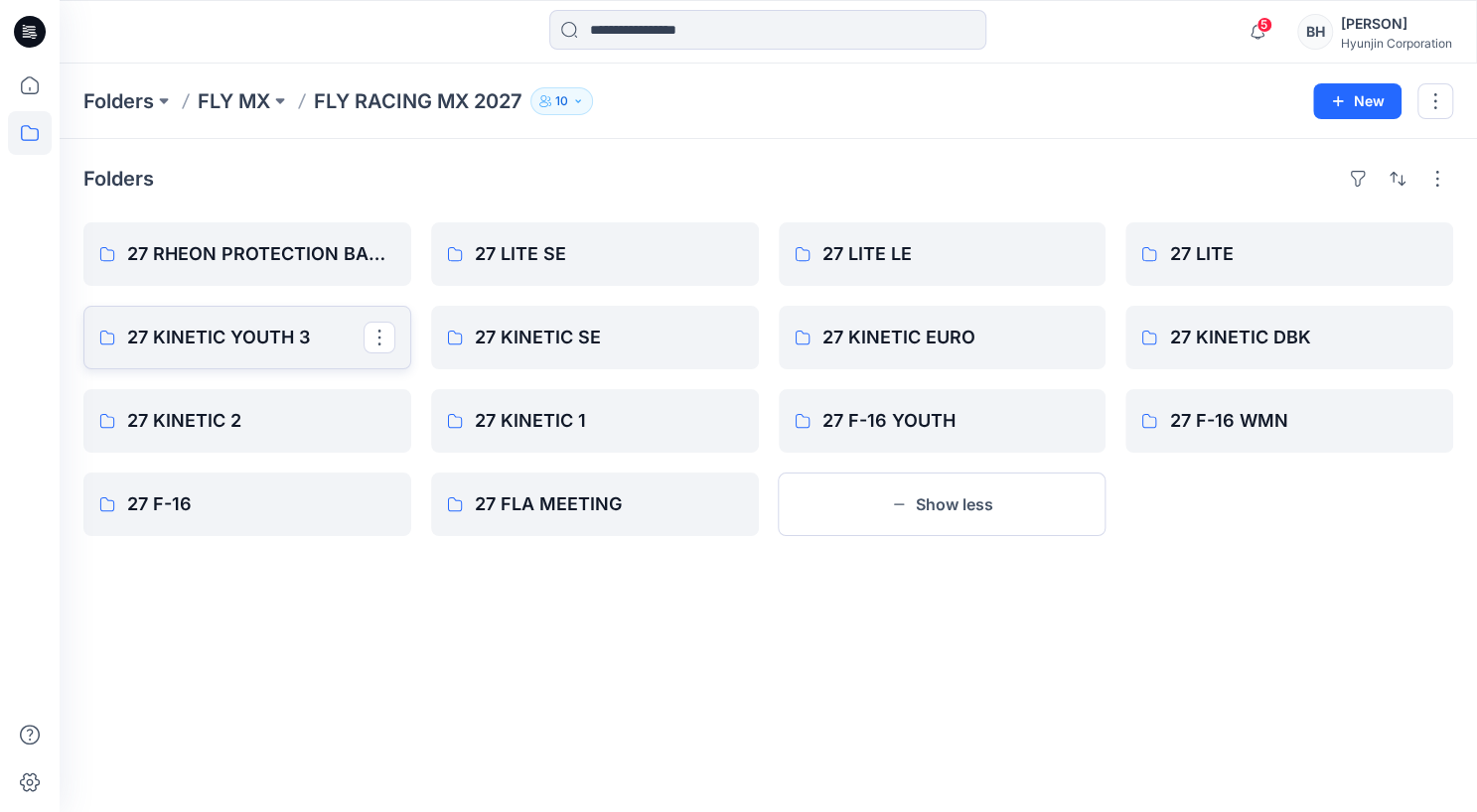 click on "27 KINETIC YOUTH 3" at bounding box center (245, 338) 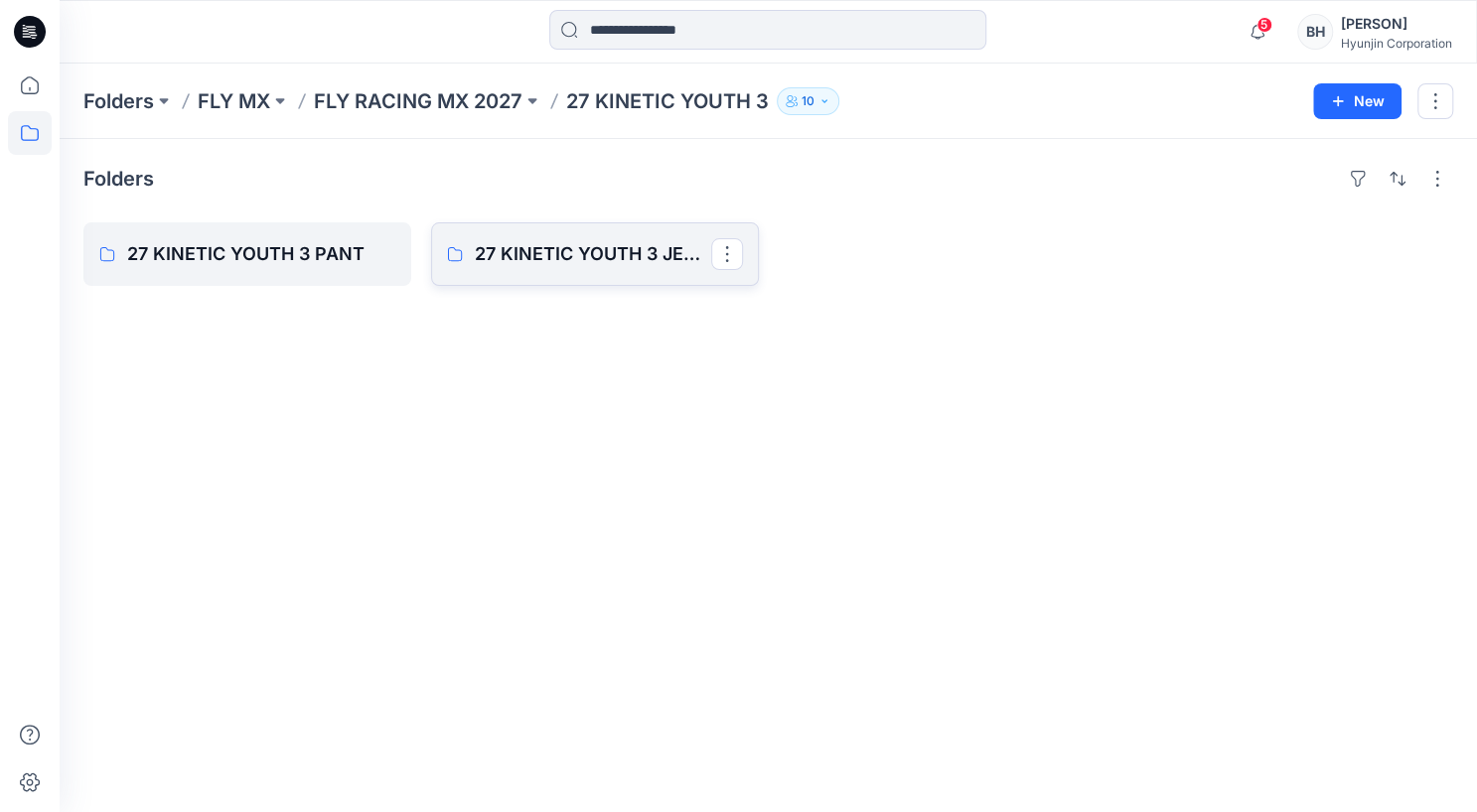 click on "27 KINETIC YOUTH 3 JERSEY" at bounding box center [593, 254] 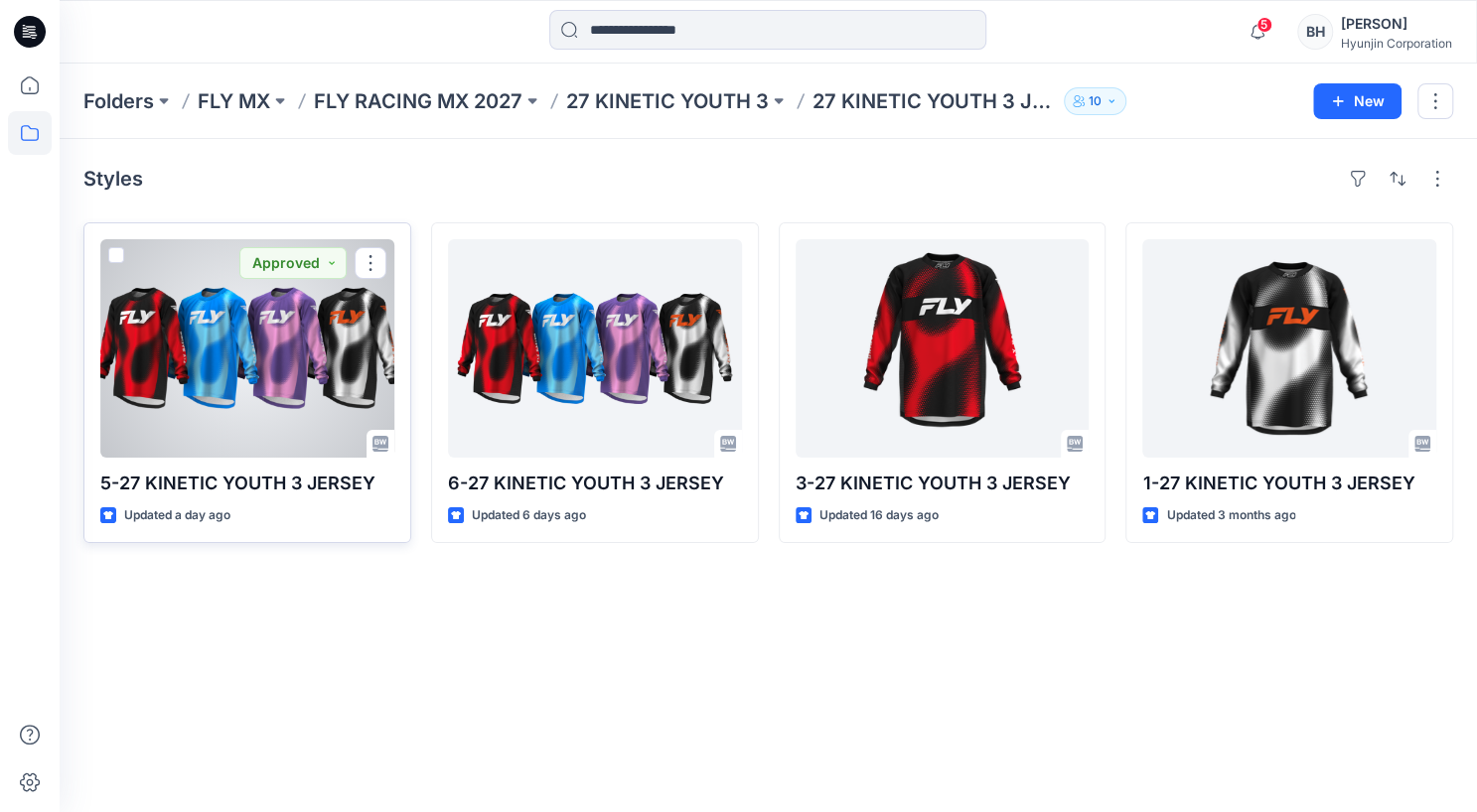 click at bounding box center (247, 348) 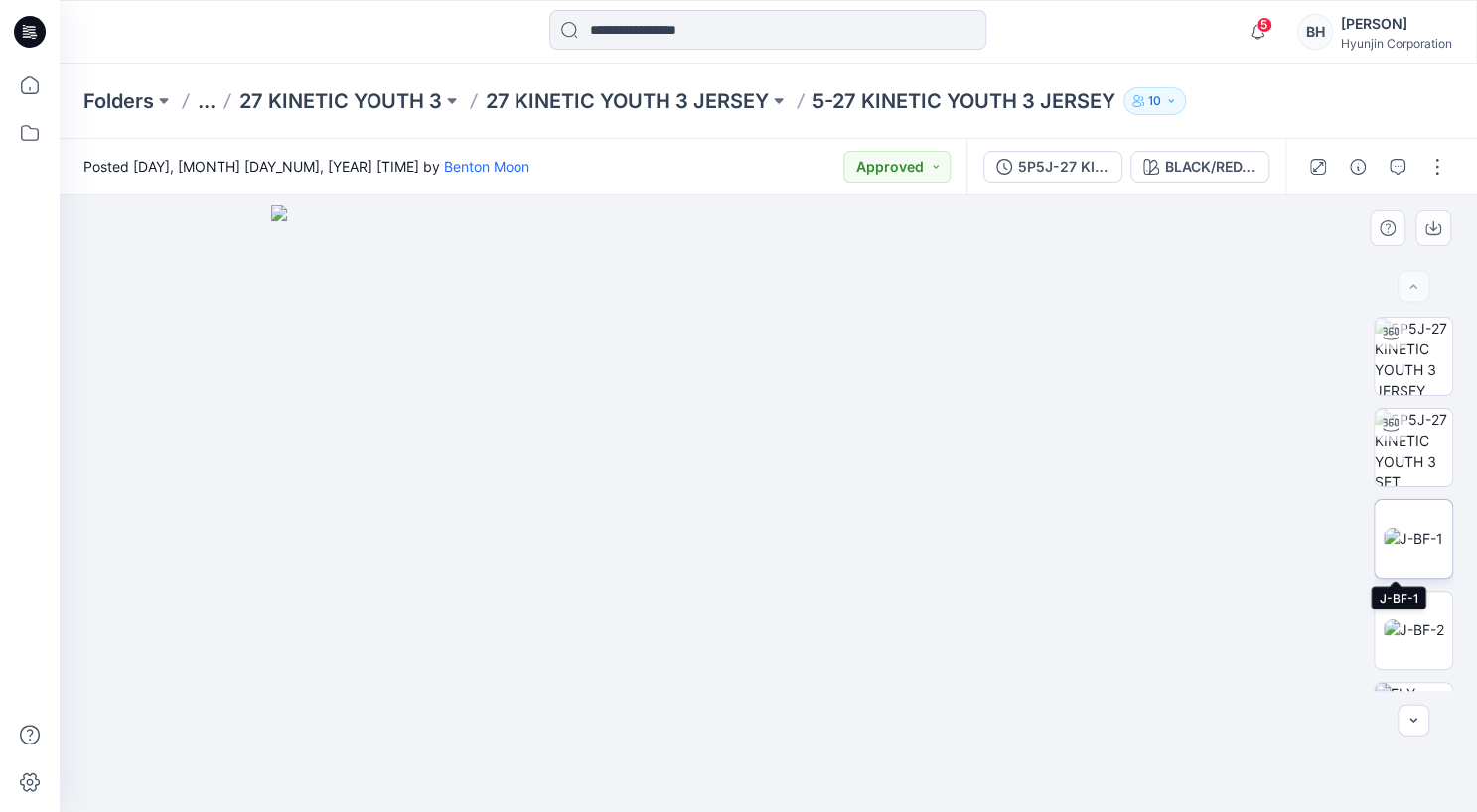 click at bounding box center [1413, 538] 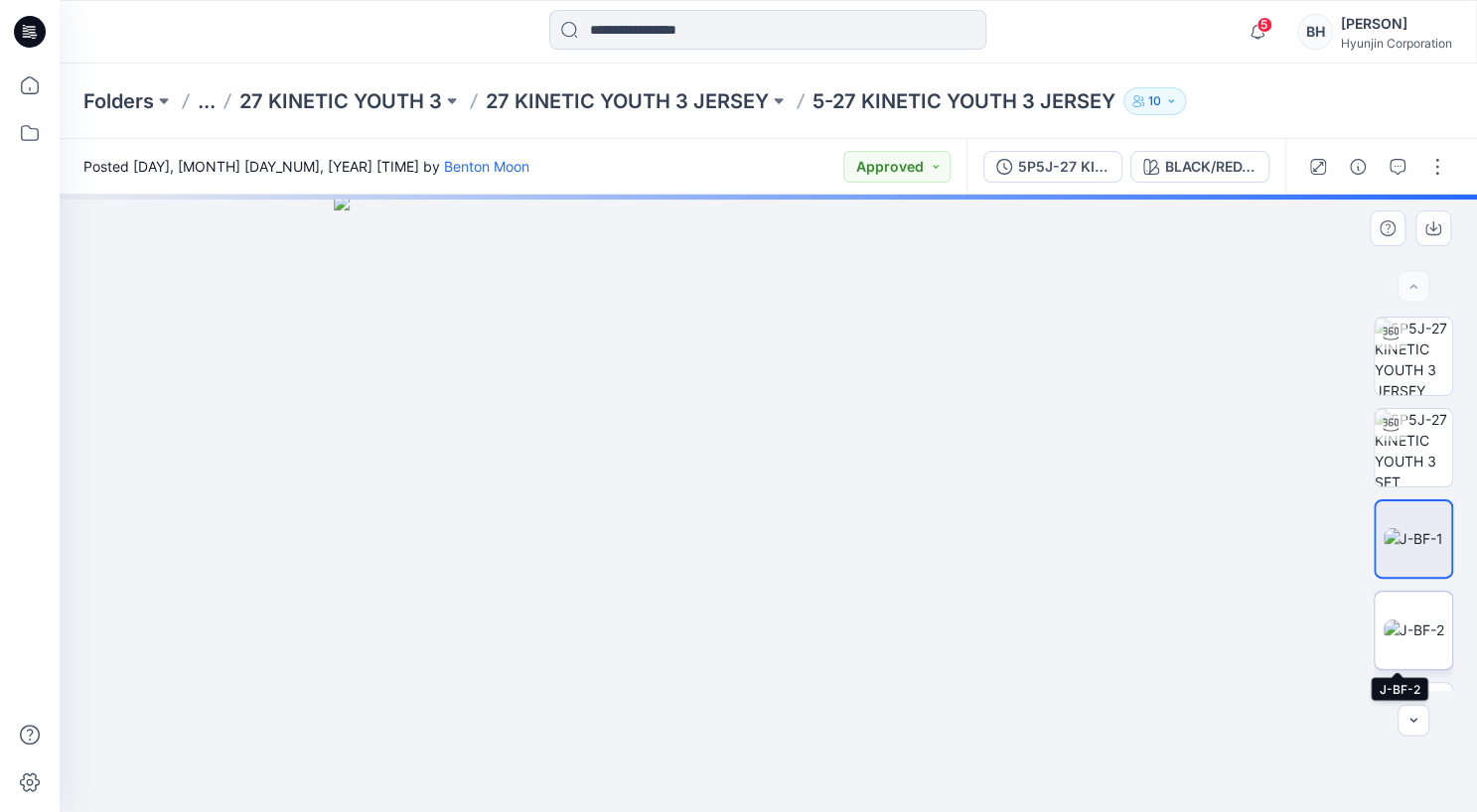 click at bounding box center (1413, 629) 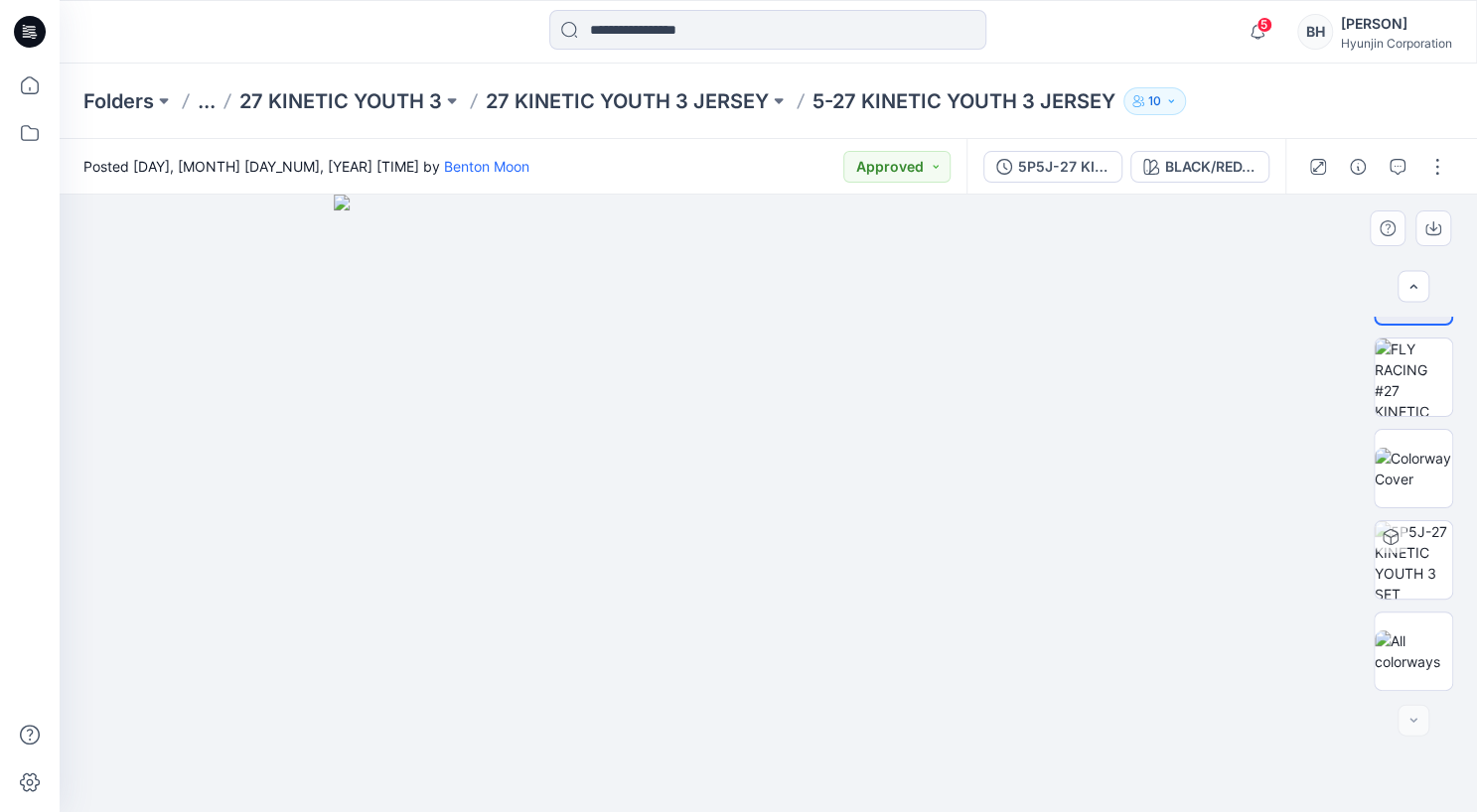 scroll, scrollTop: 344, scrollLeft: 0, axis: vertical 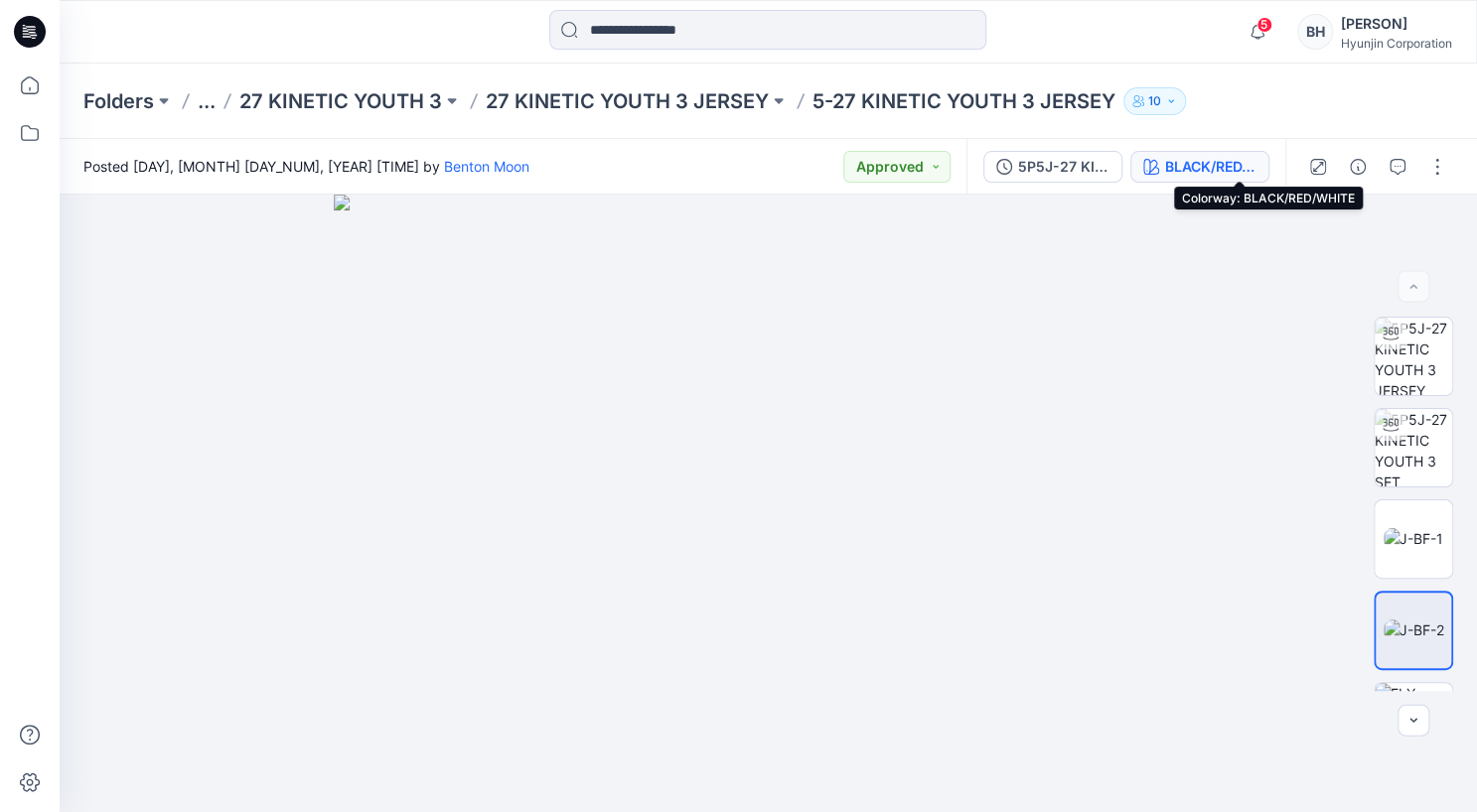 click on "BLACK/RED/WHITE" at bounding box center [1211, 167] 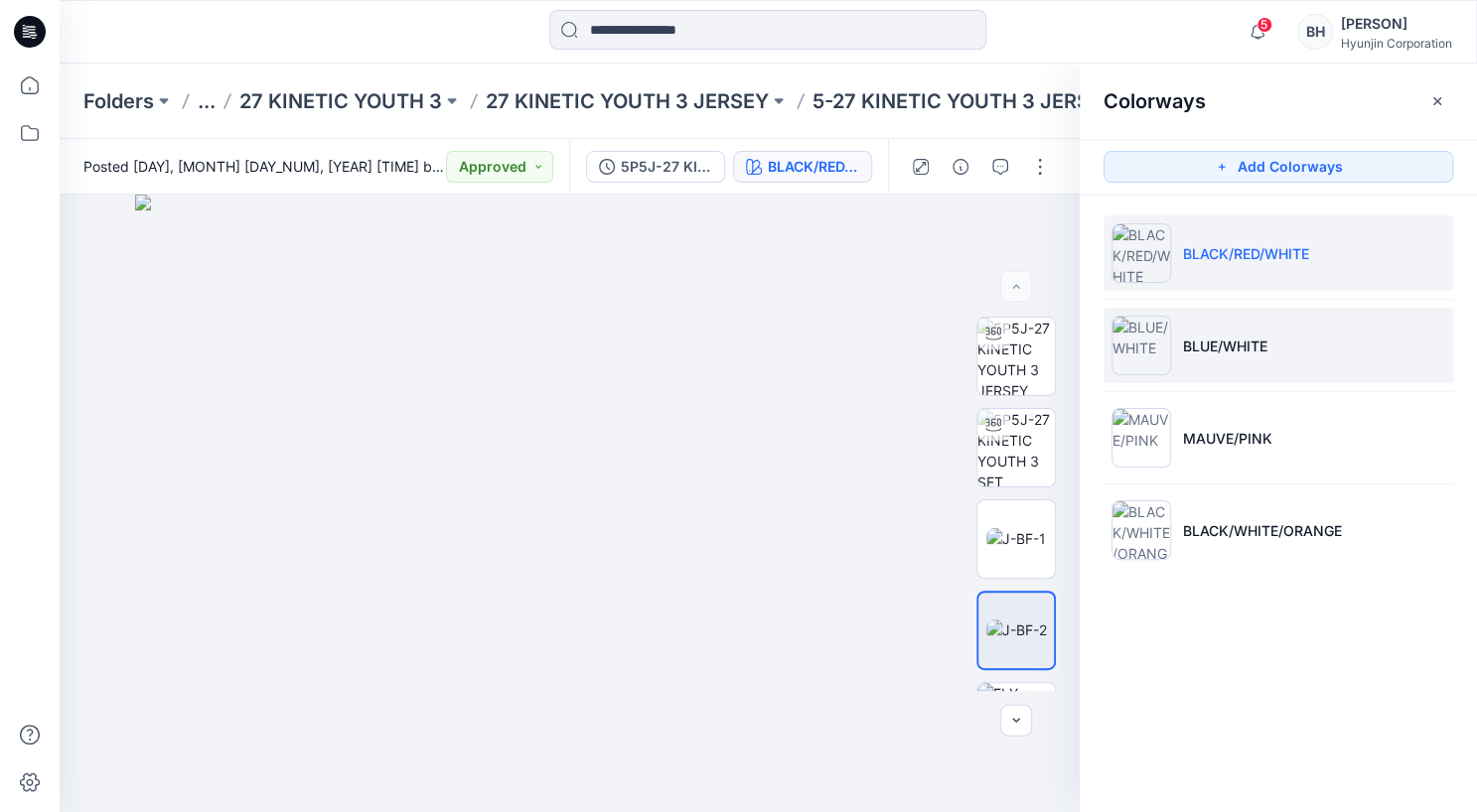 click on "BLUE/WHITE" at bounding box center (1225, 345) 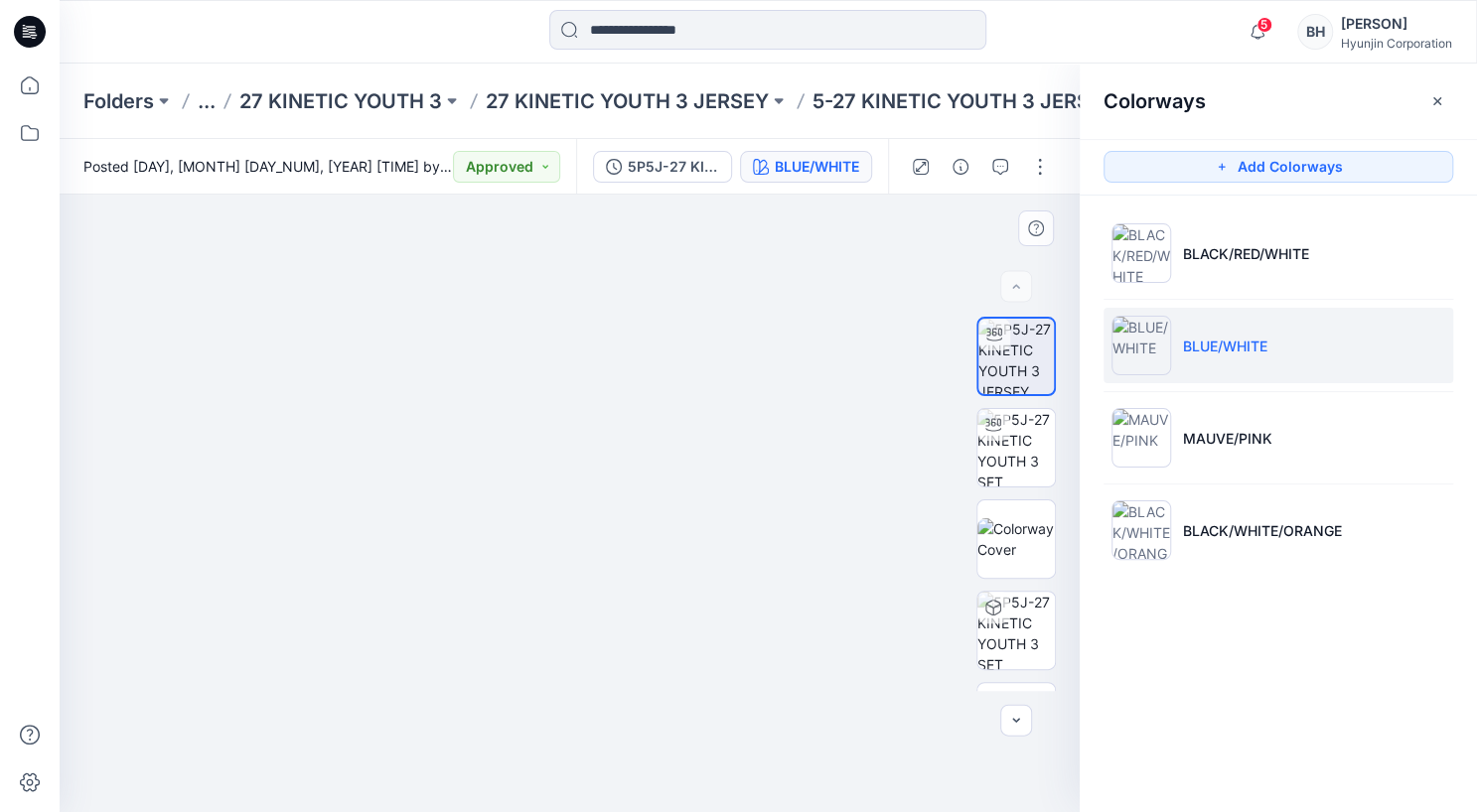 drag, startPoint x: 660, startPoint y: 249, endPoint x: 659, endPoint y: 751, distance: 502.001 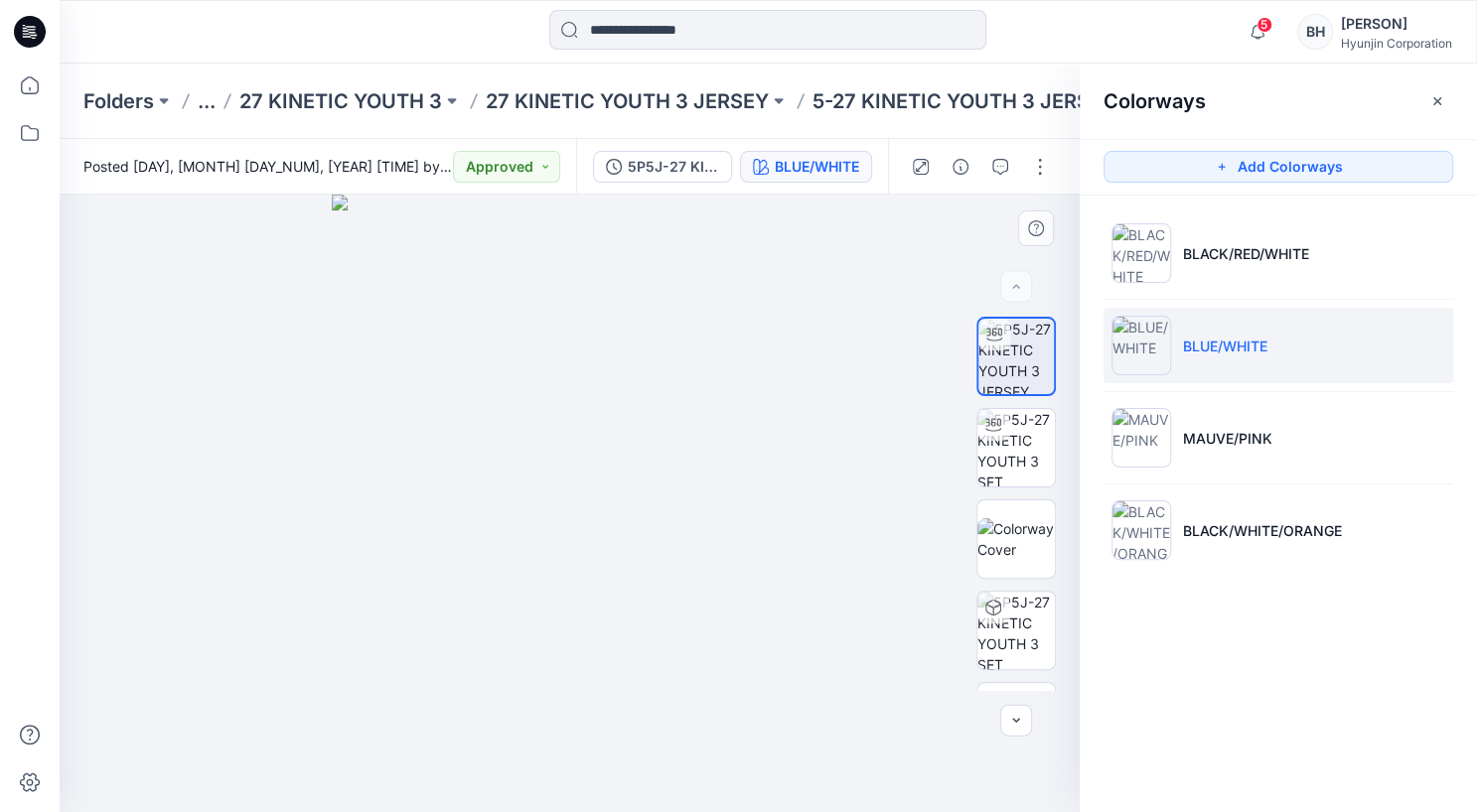 drag, startPoint x: 369, startPoint y: 514, endPoint x: 695, endPoint y: 520, distance: 326.05521 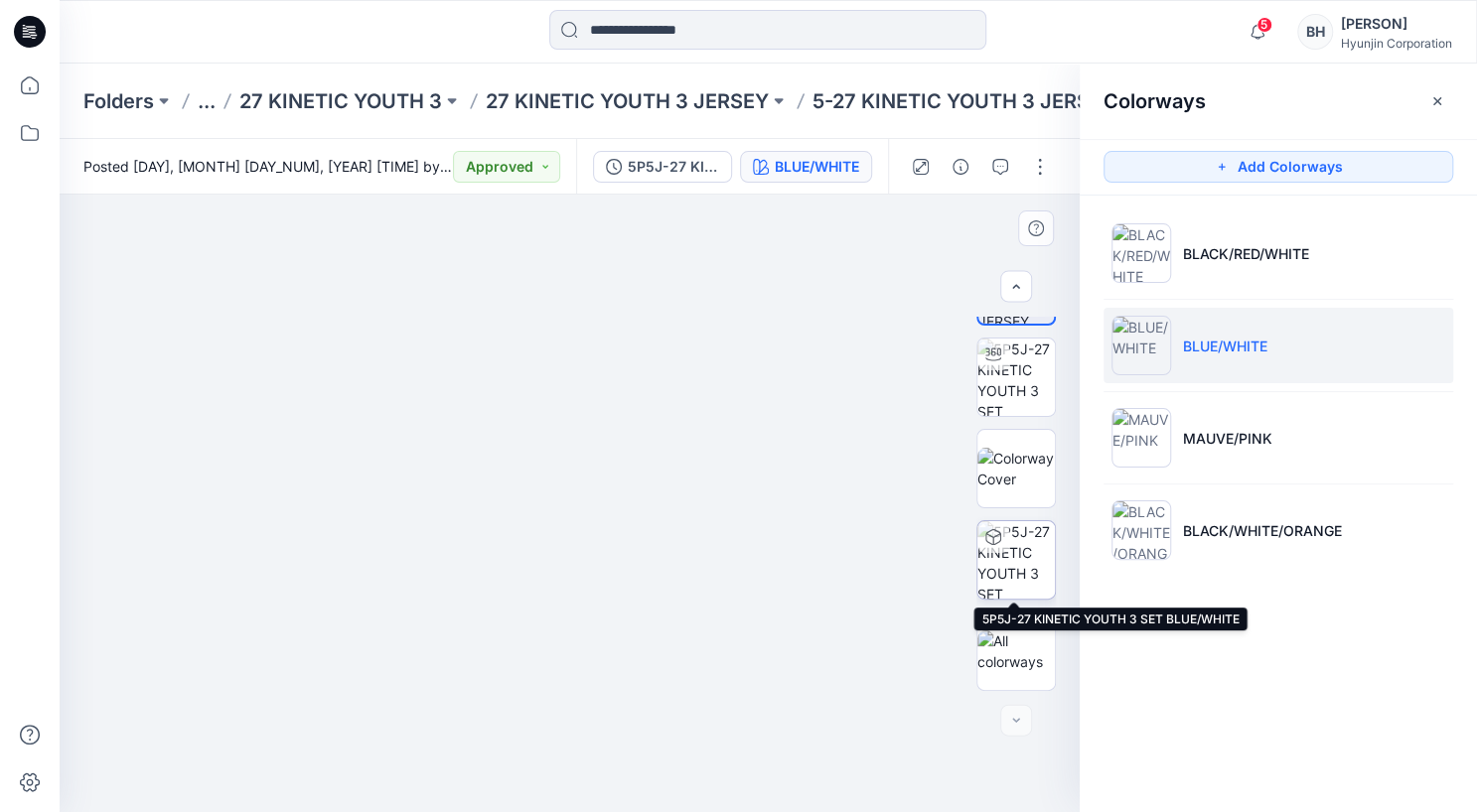 scroll, scrollTop: 70, scrollLeft: 0, axis: vertical 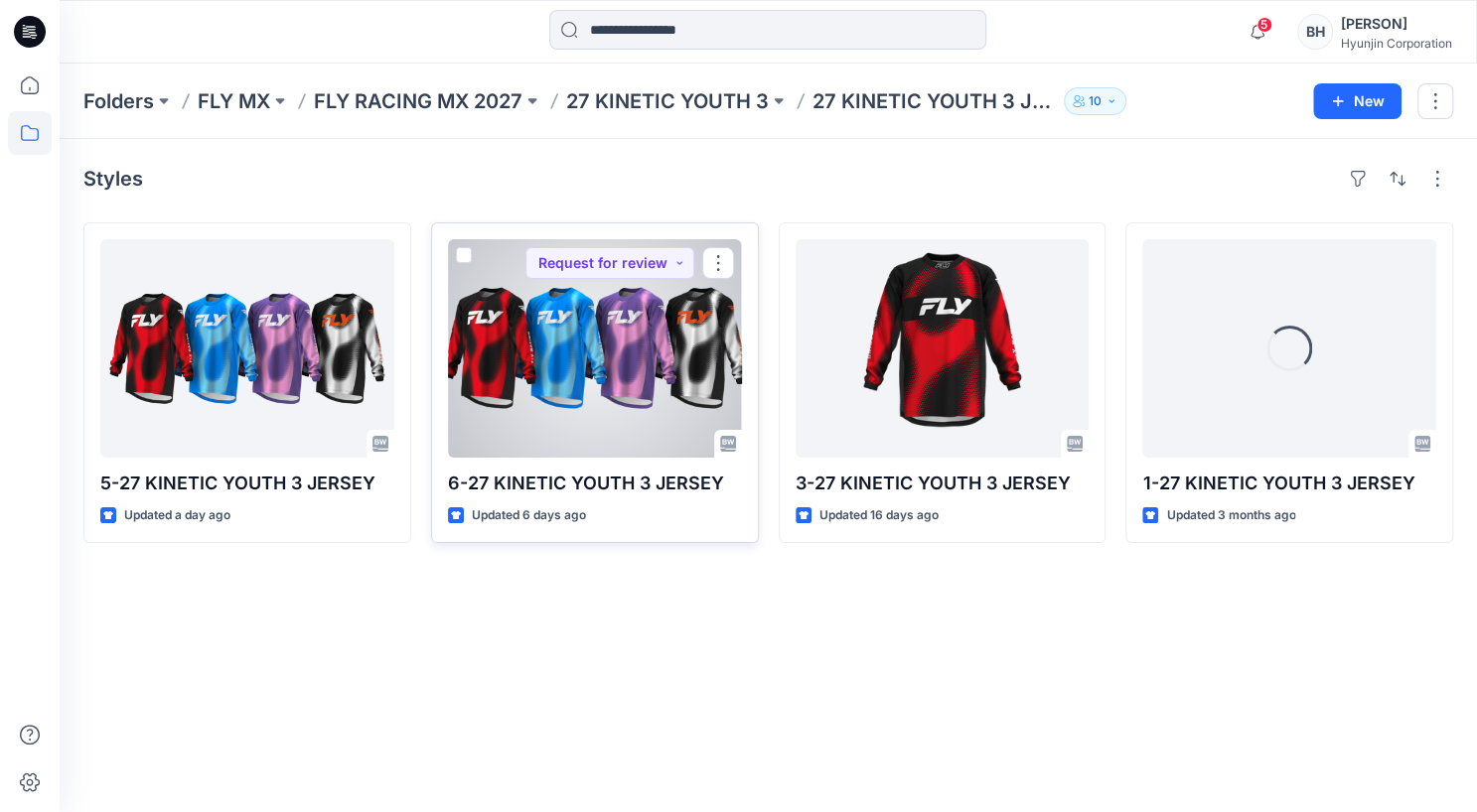 click at bounding box center (595, 348) 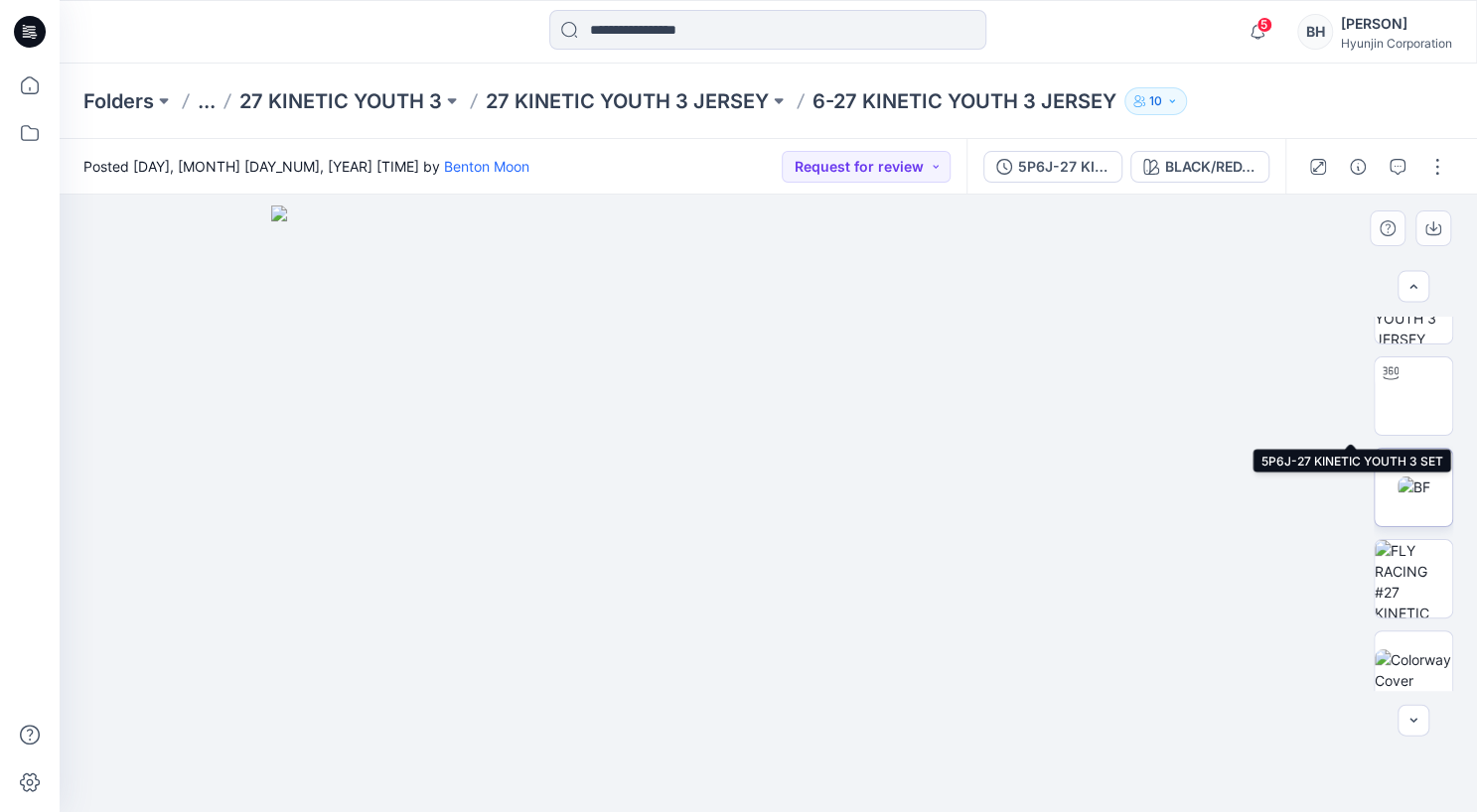 scroll, scrollTop: 53, scrollLeft: 0, axis: vertical 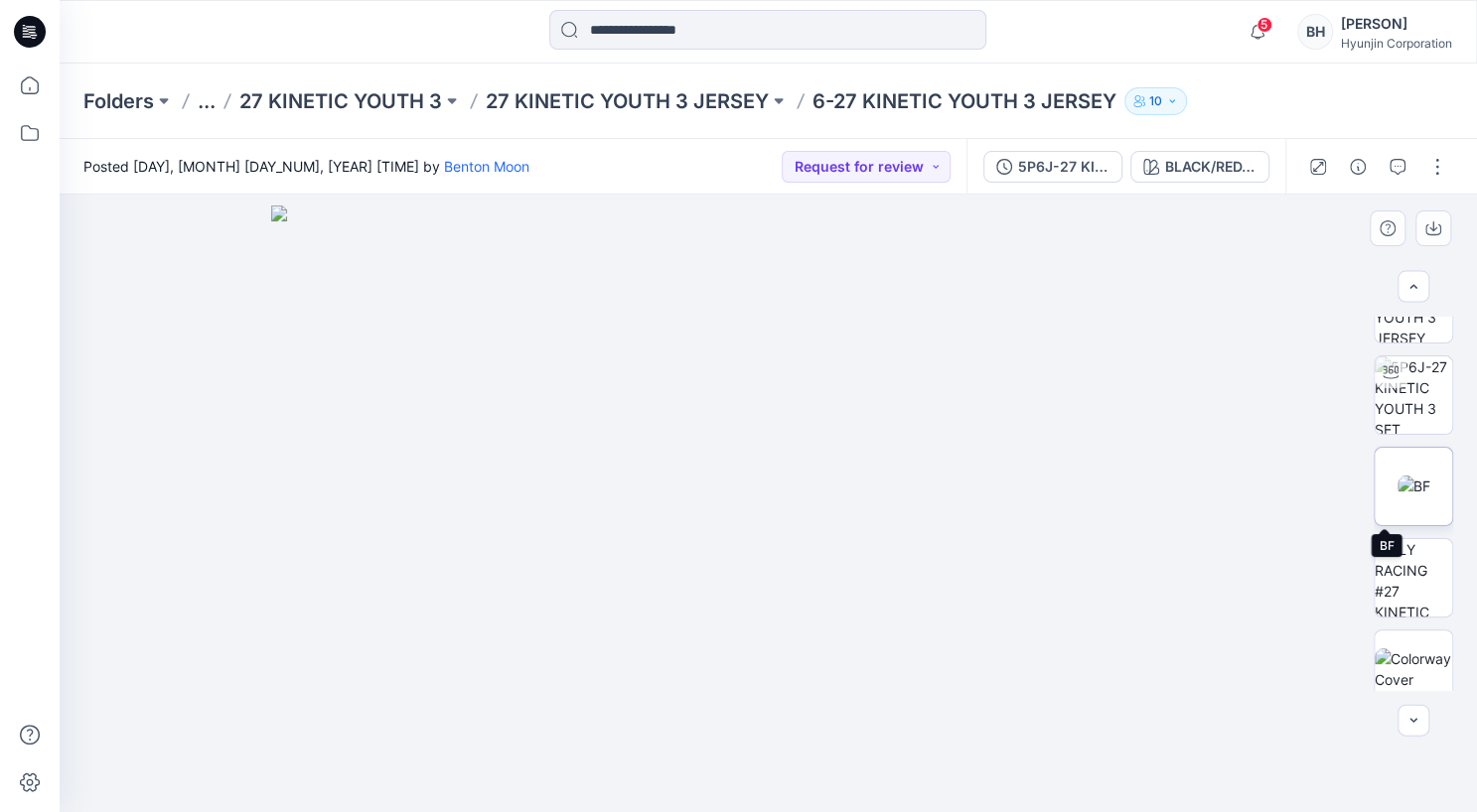 click at bounding box center (1413, 485) 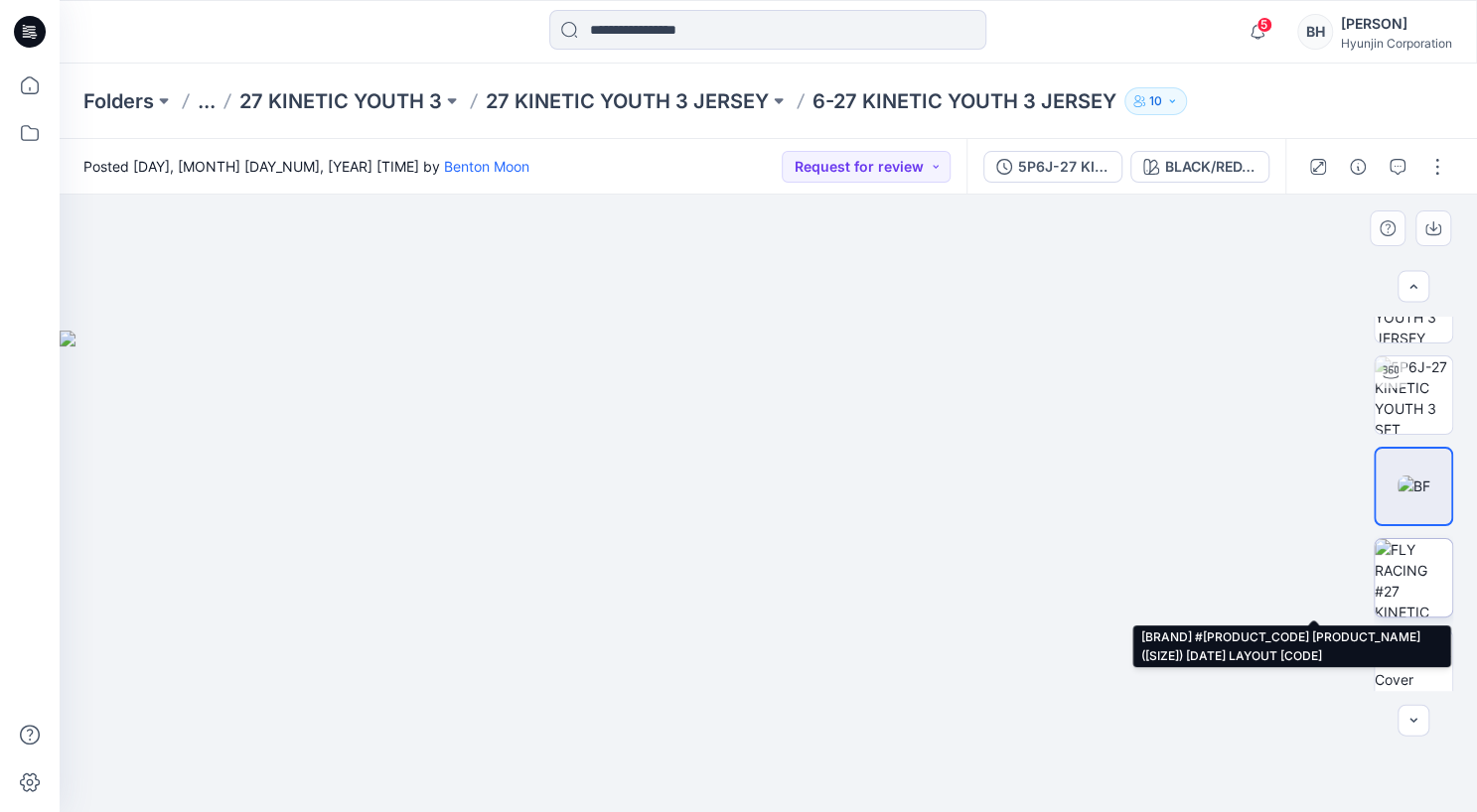 click at bounding box center [1413, 578] 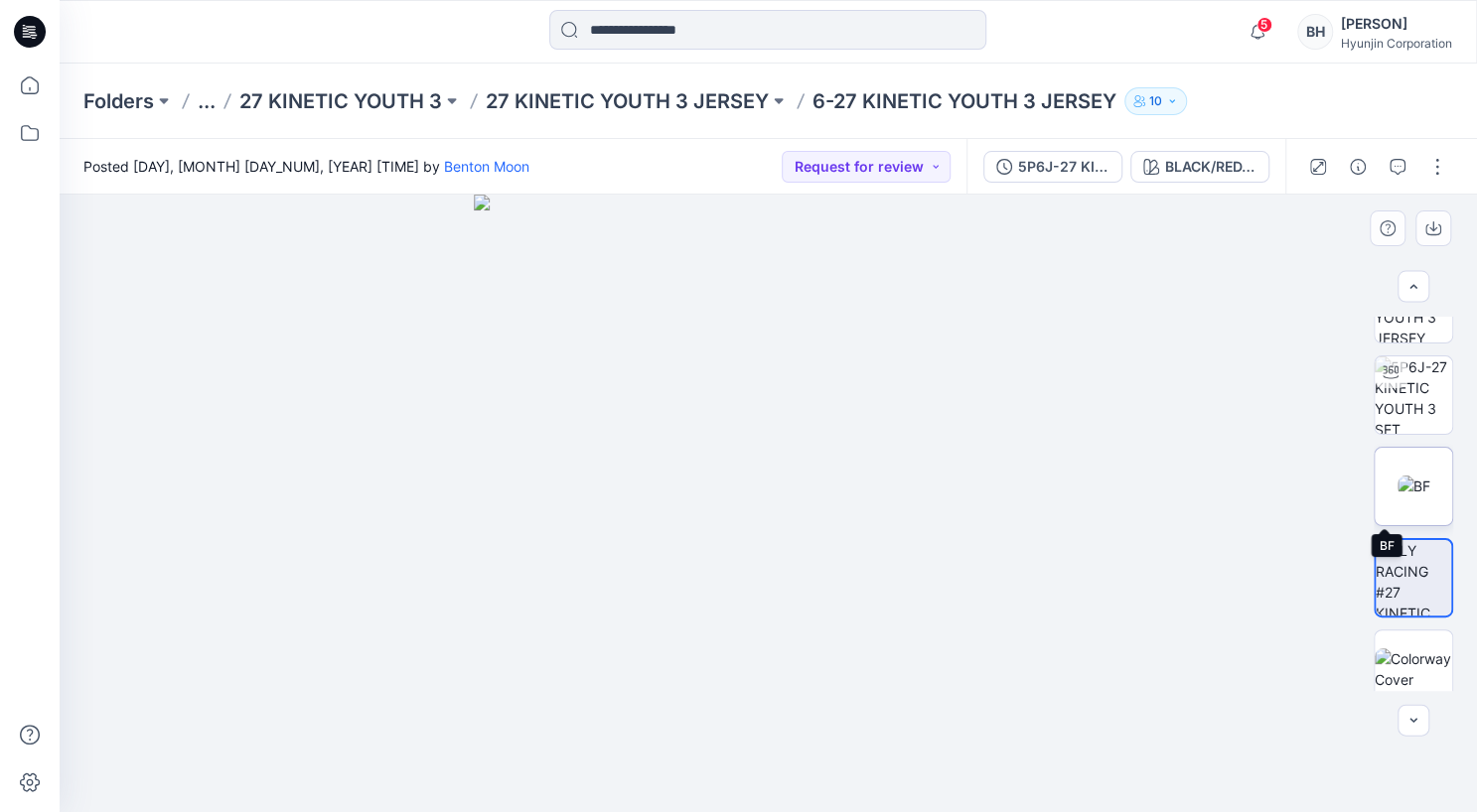 click at bounding box center (1413, 485) 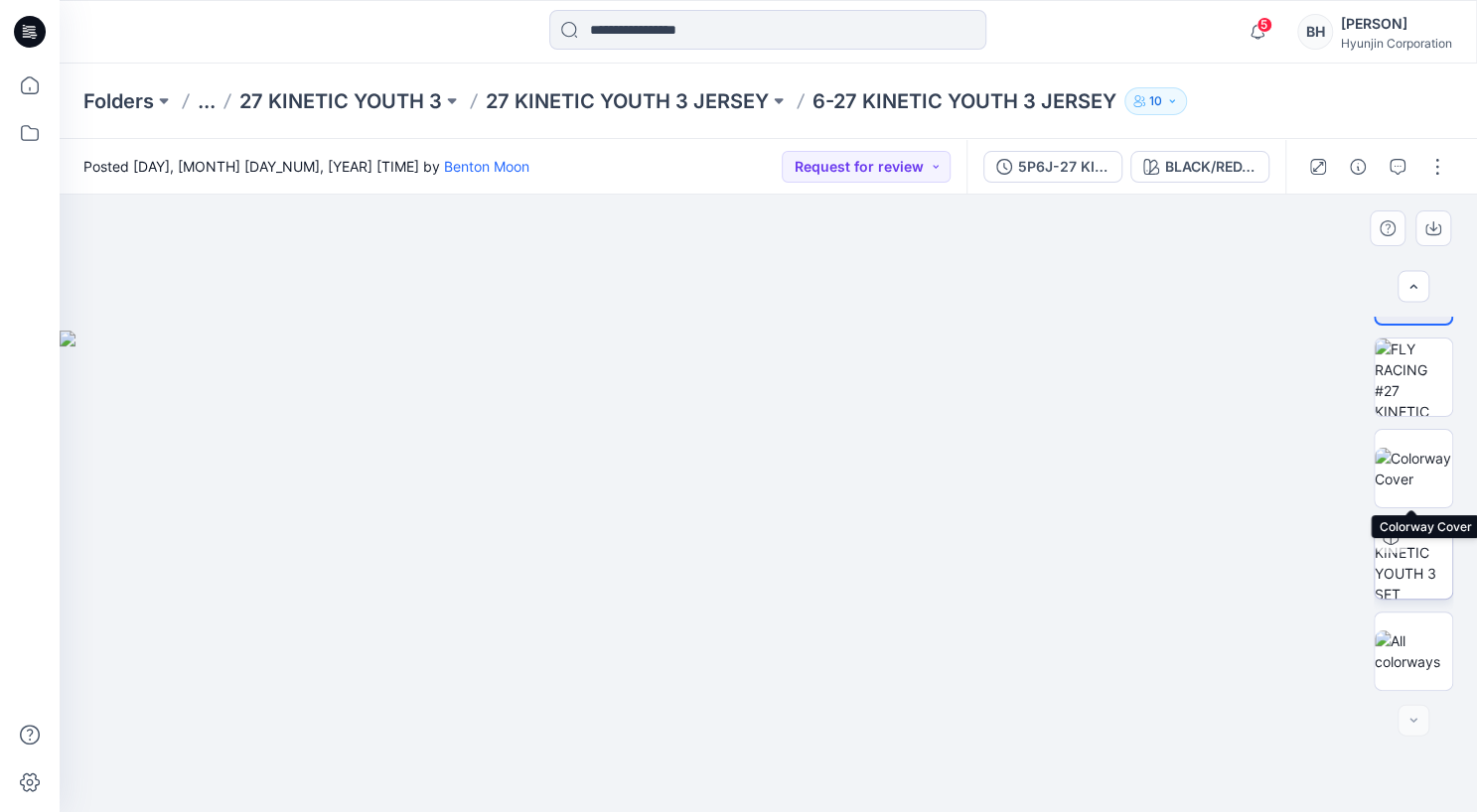 scroll, scrollTop: 253, scrollLeft: 0, axis: vertical 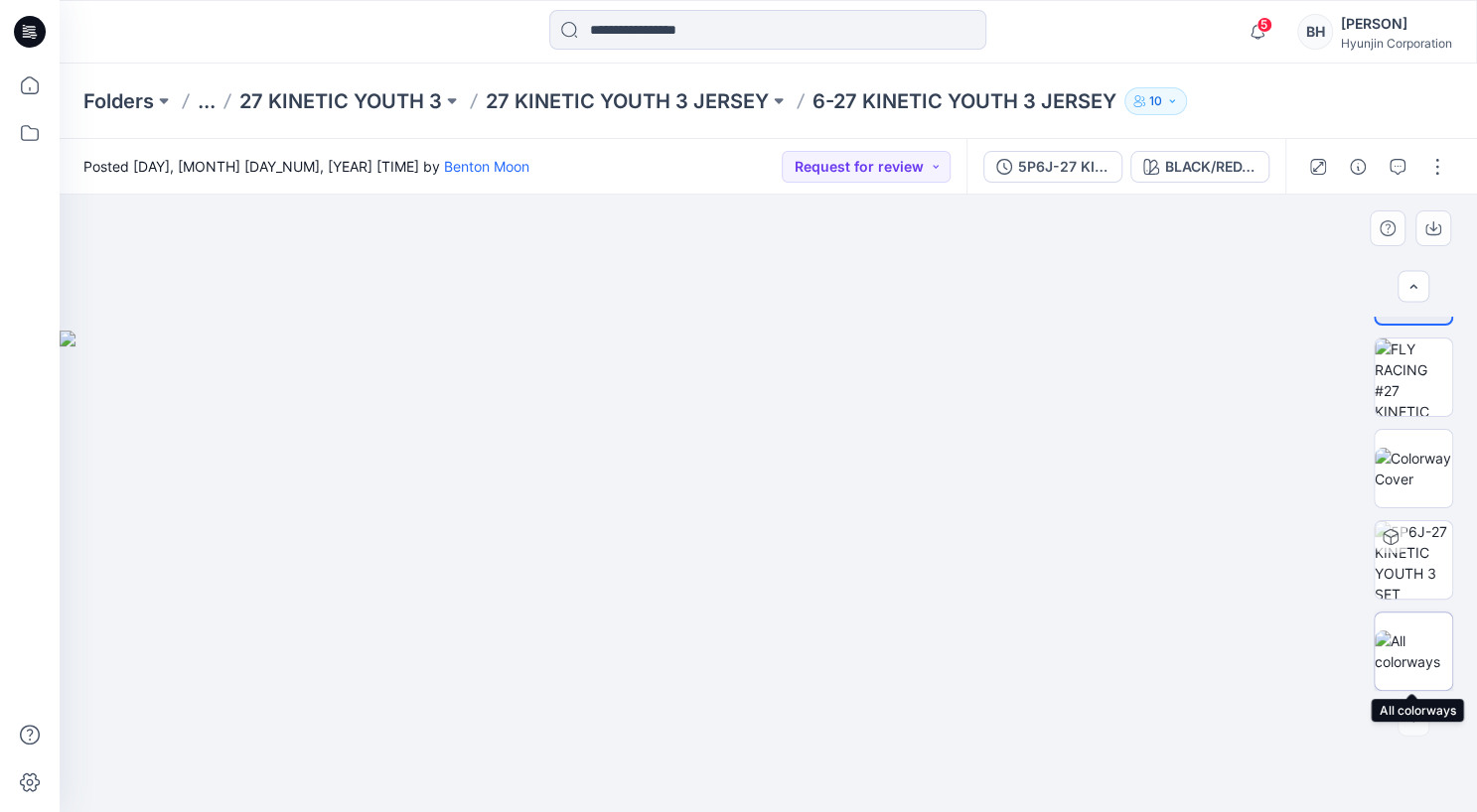 click at bounding box center [1413, 651] 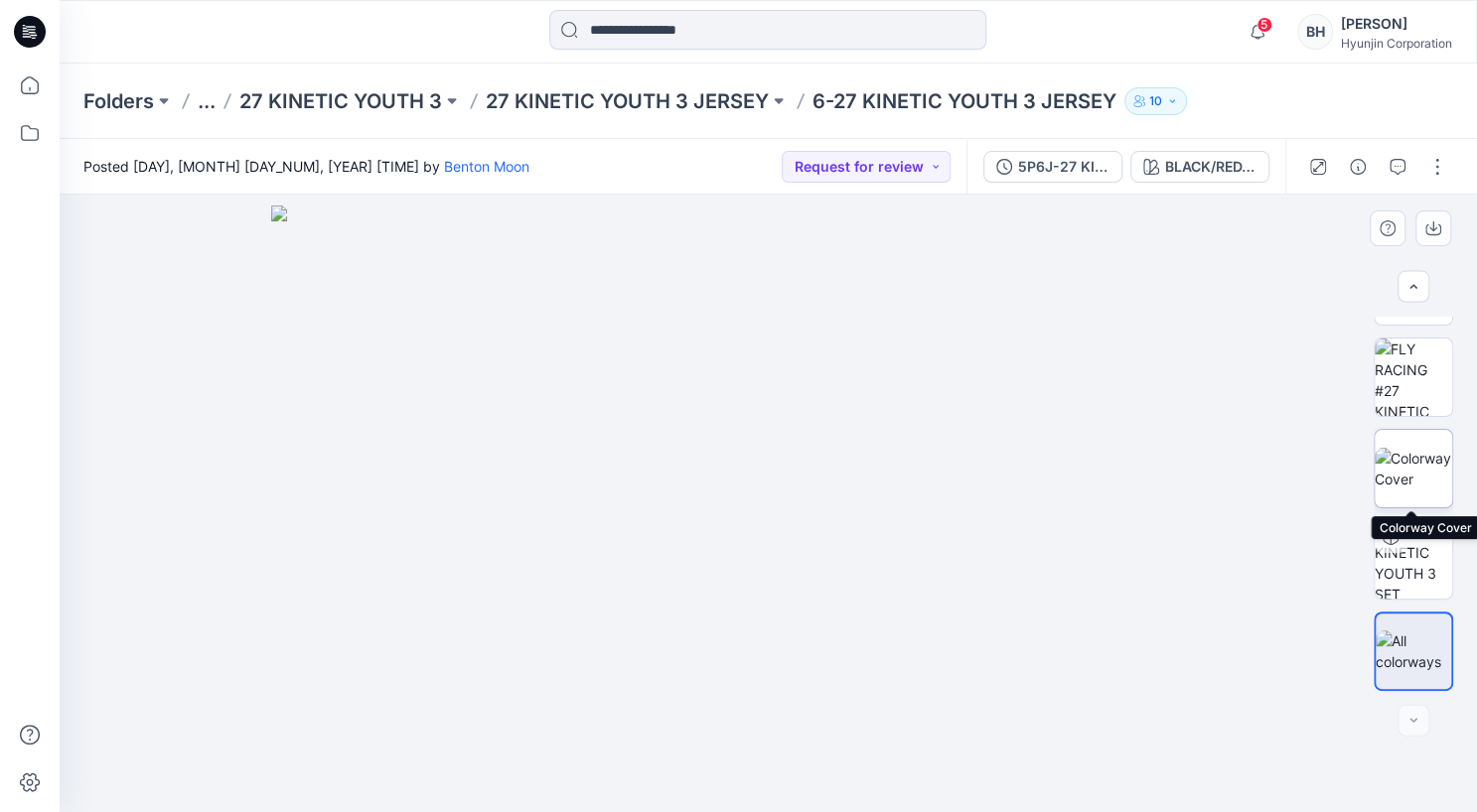 click at bounding box center (1413, 469) 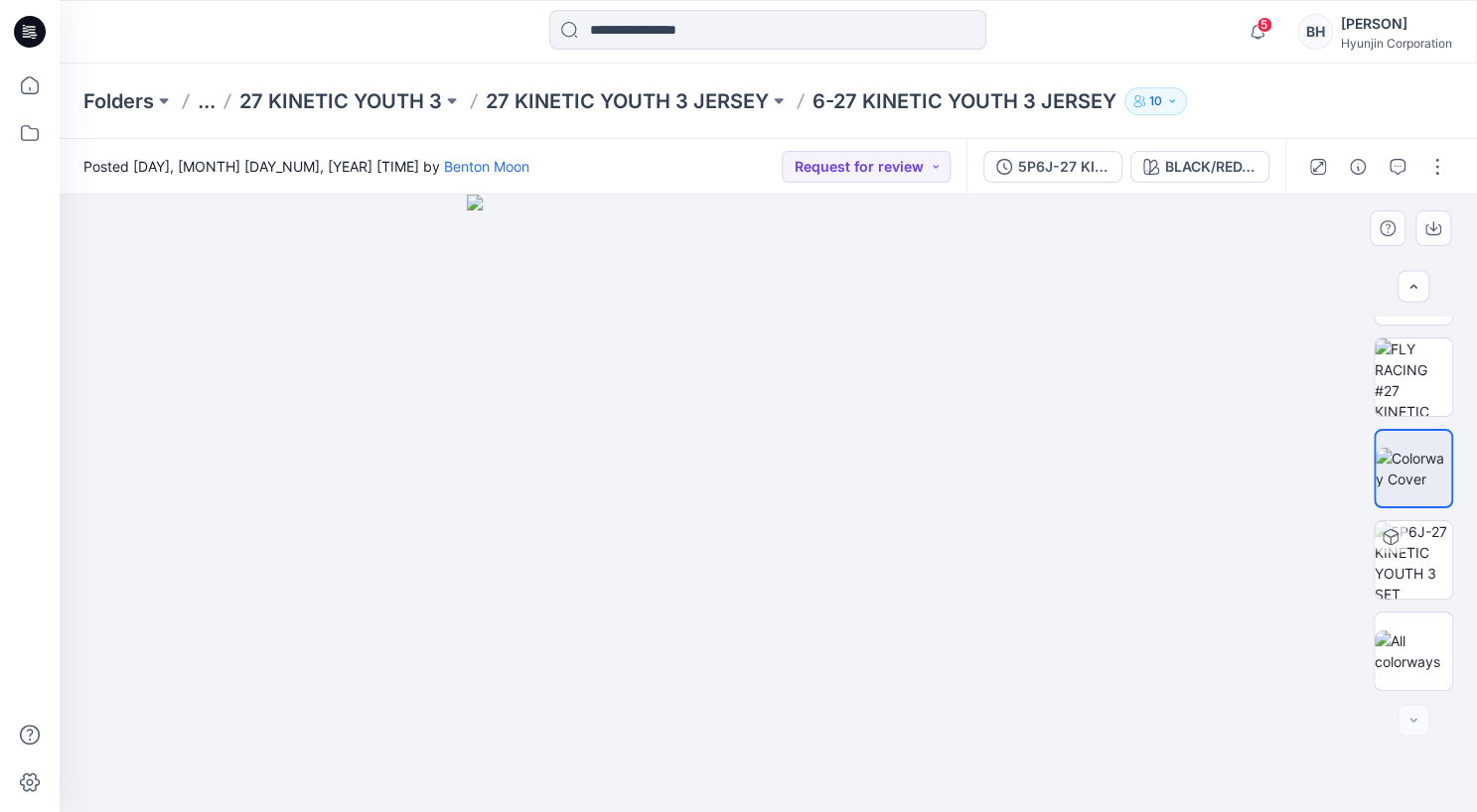 drag, startPoint x: 753, startPoint y: 247, endPoint x: 741, endPoint y: 632, distance: 385.18697 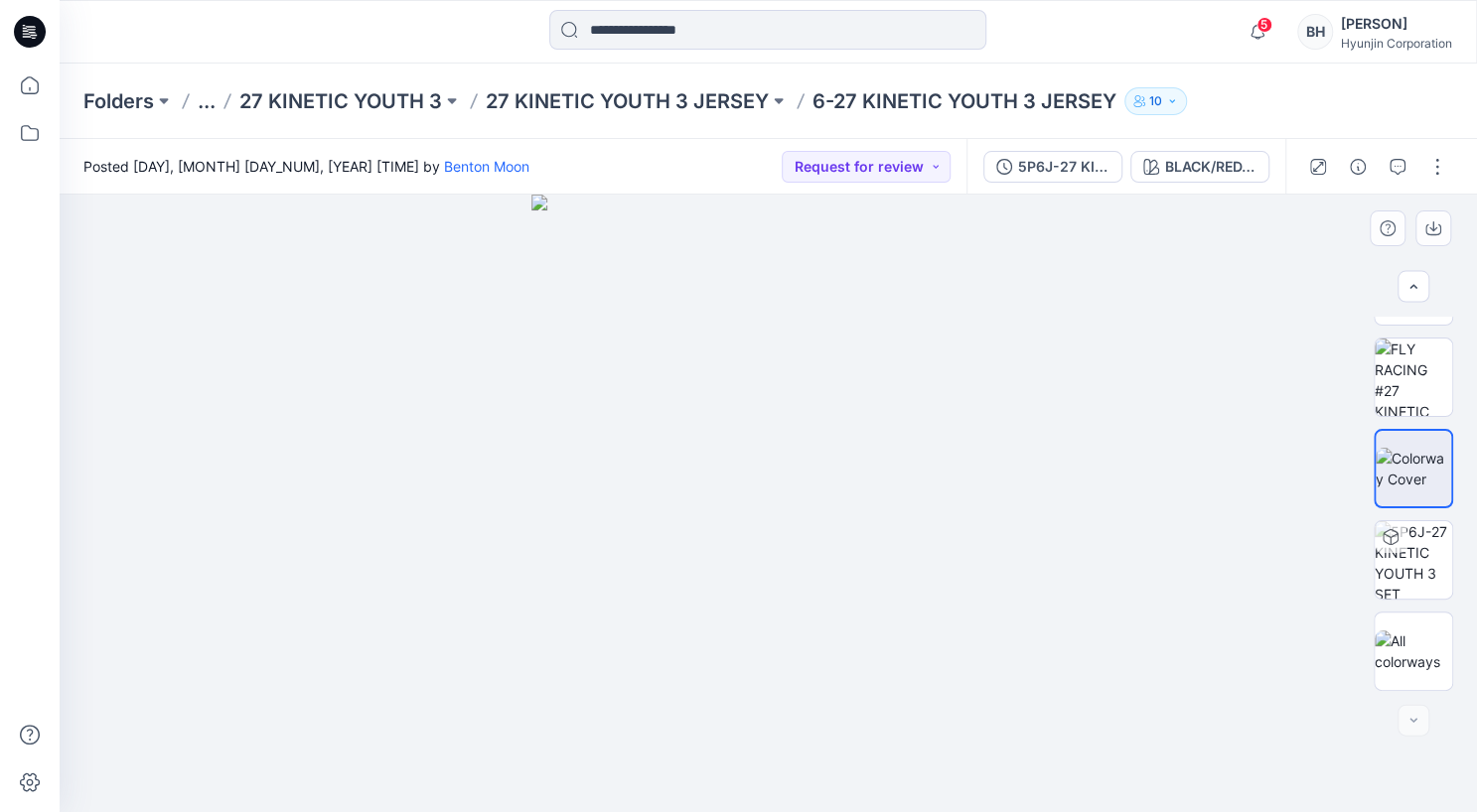 drag, startPoint x: 564, startPoint y: 566, endPoint x: 958, endPoint y: 559, distance: 394.06218 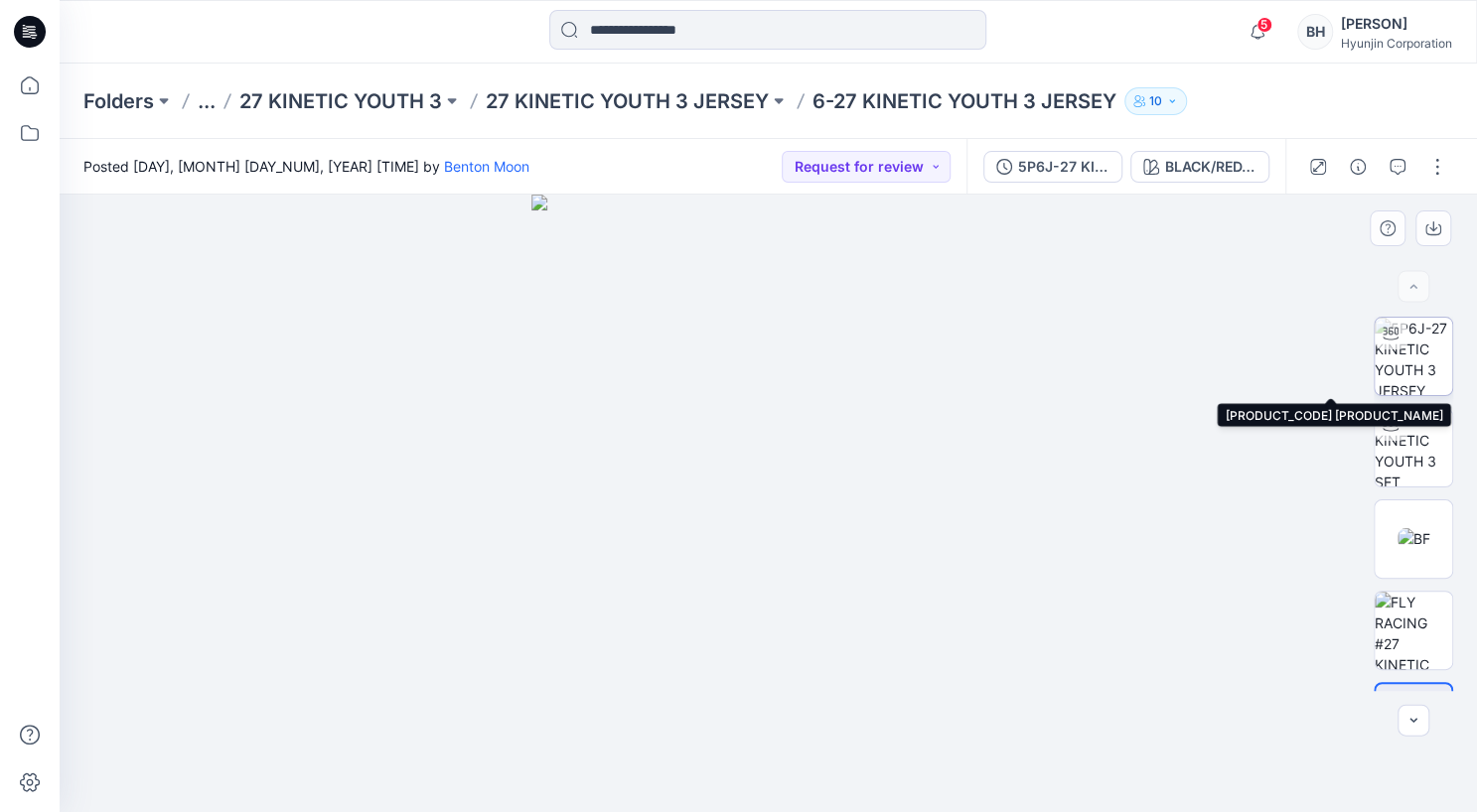scroll, scrollTop: 0, scrollLeft: 0, axis: both 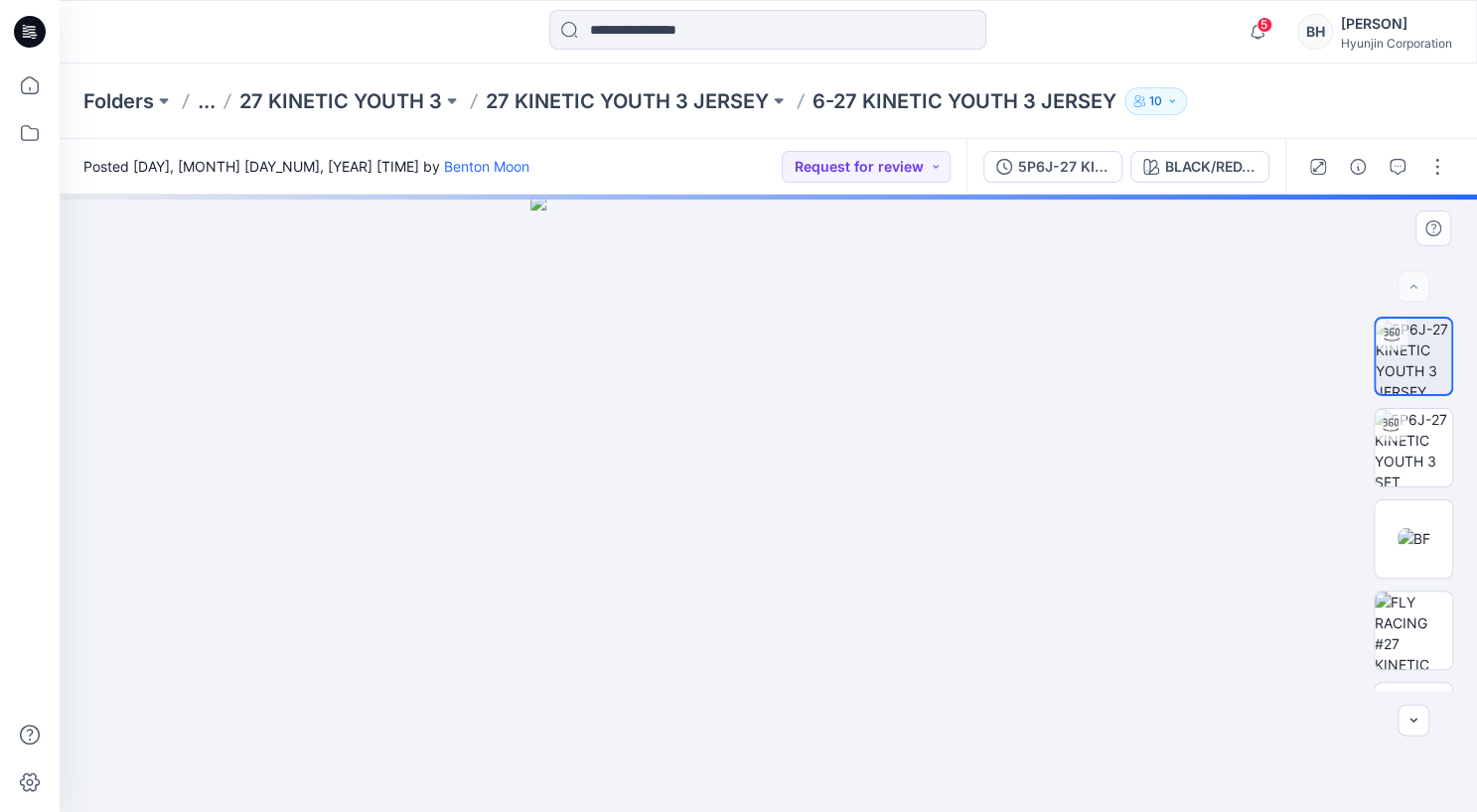 drag, startPoint x: 609, startPoint y: 375, endPoint x: 952, endPoint y: 383, distance: 343.09328 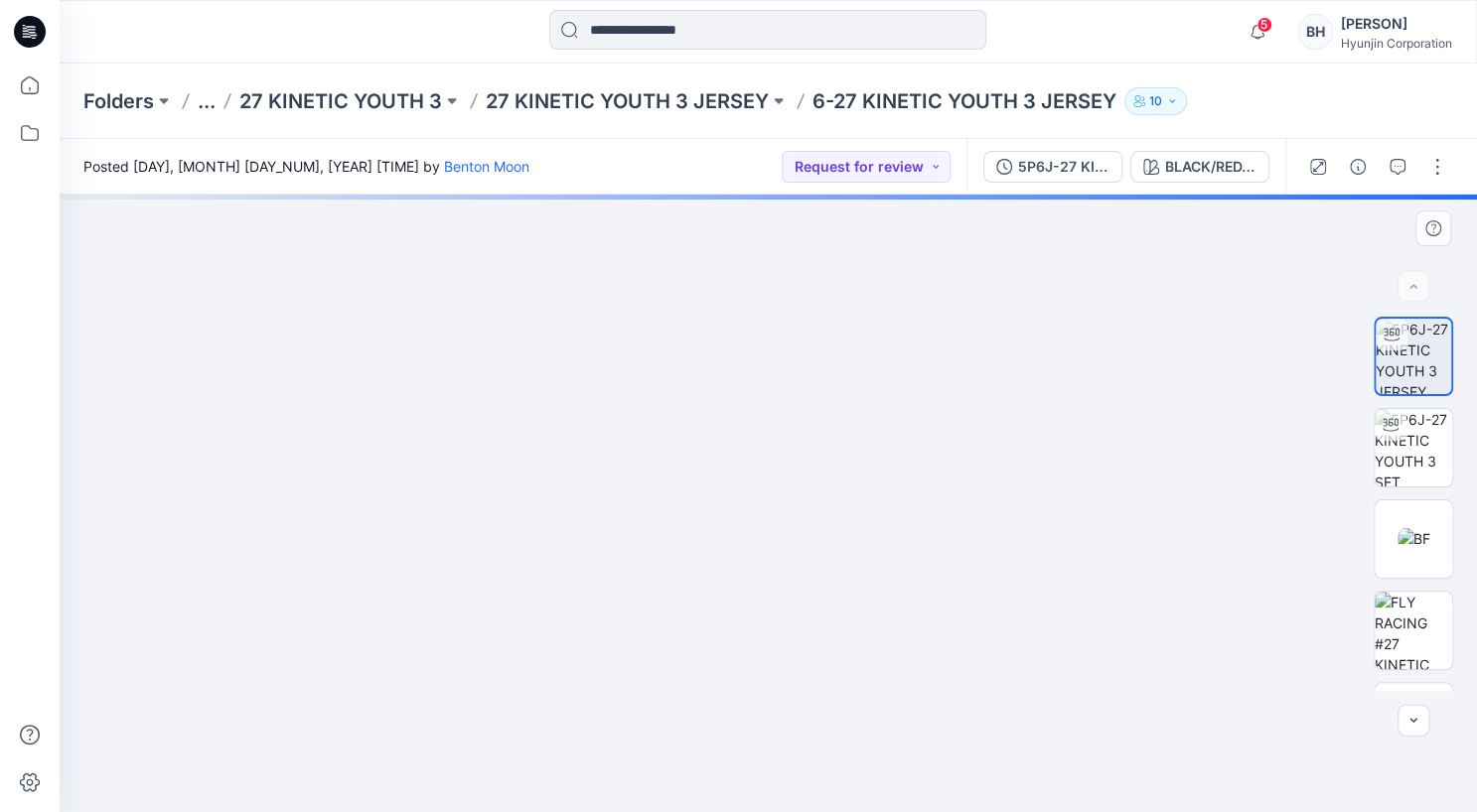 drag, startPoint x: 765, startPoint y: 239, endPoint x: 713, endPoint y: 789, distance: 552.45271 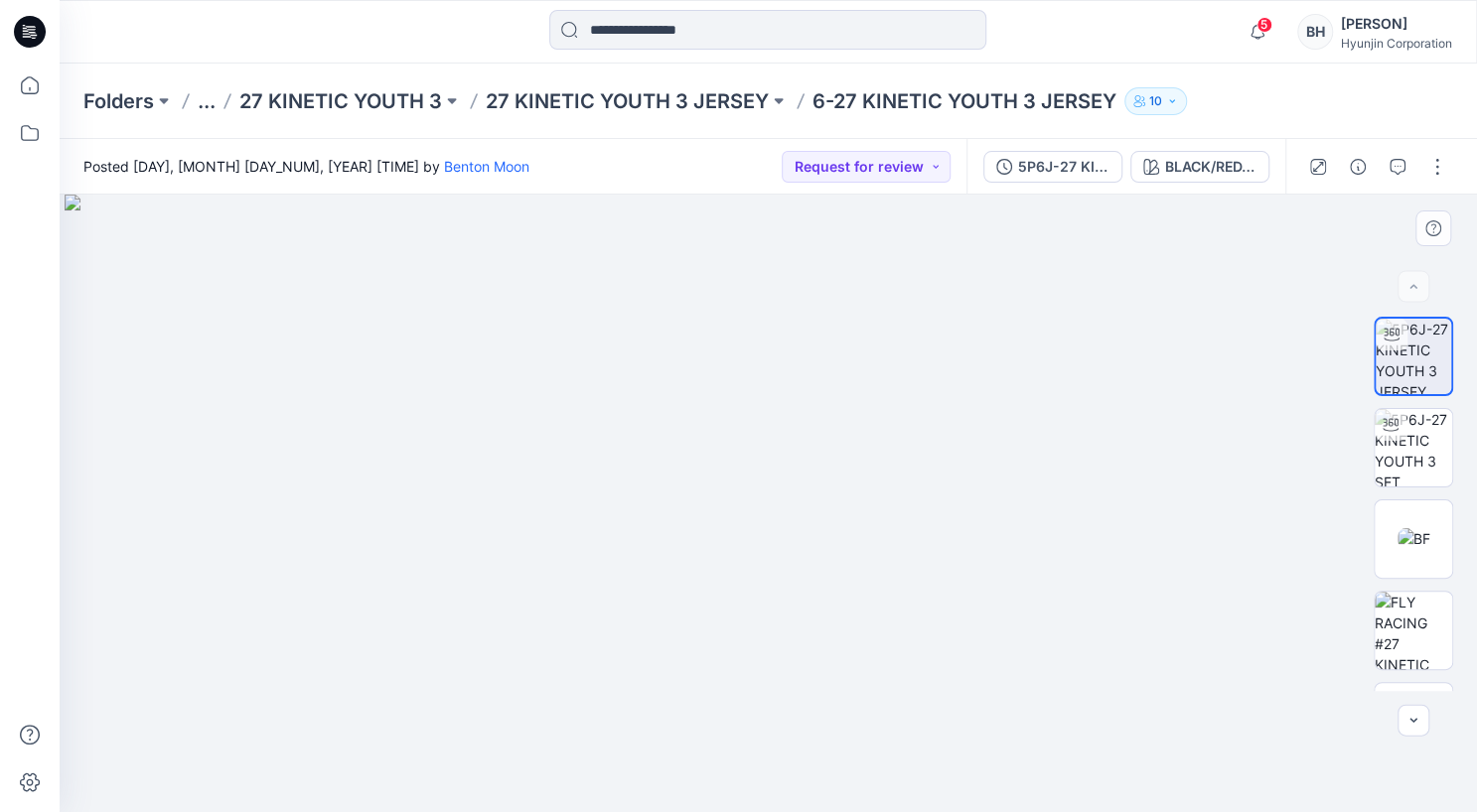 drag, startPoint x: 718, startPoint y: 353, endPoint x: 693, endPoint y: 613, distance: 261.19916 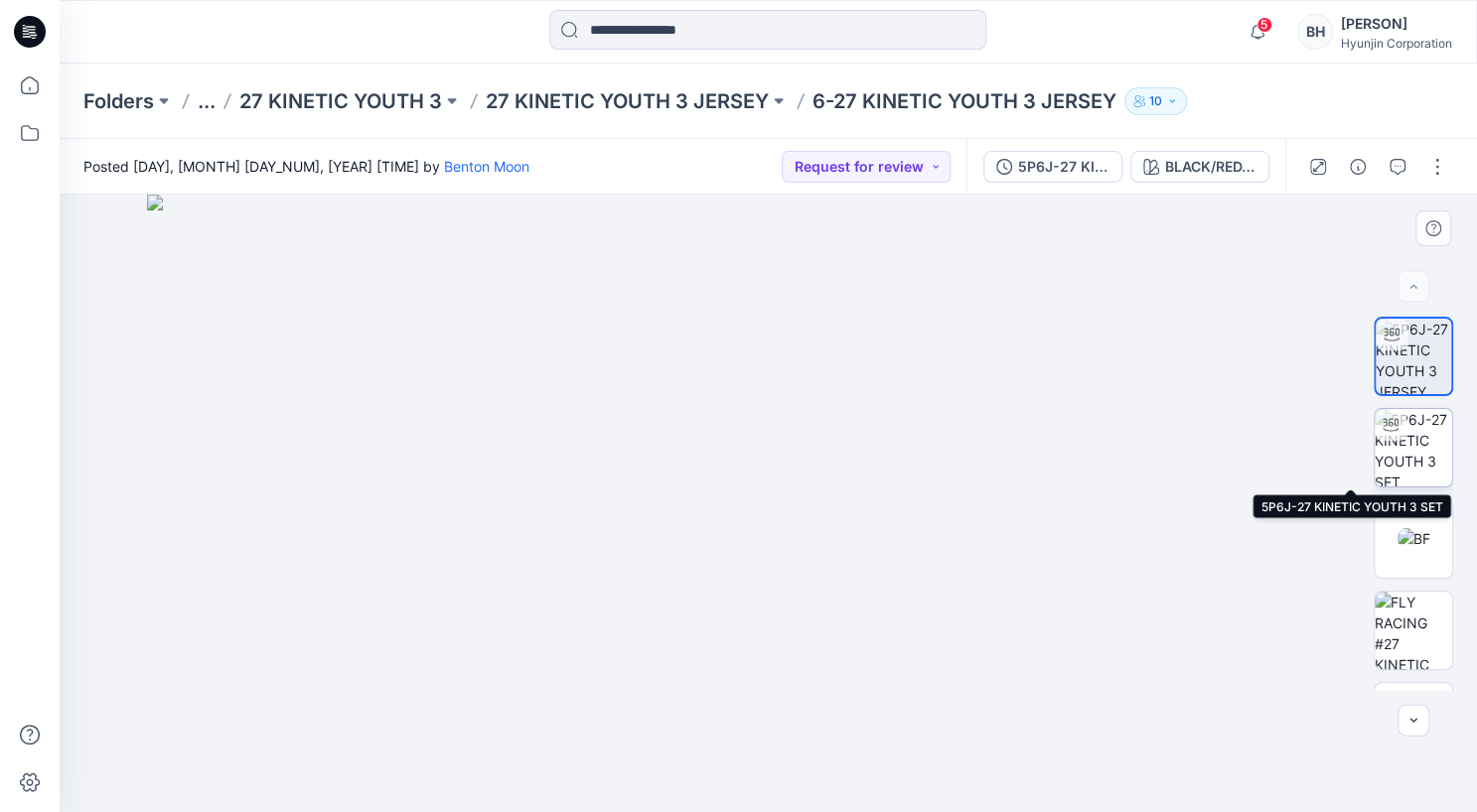 click at bounding box center (1413, 448) 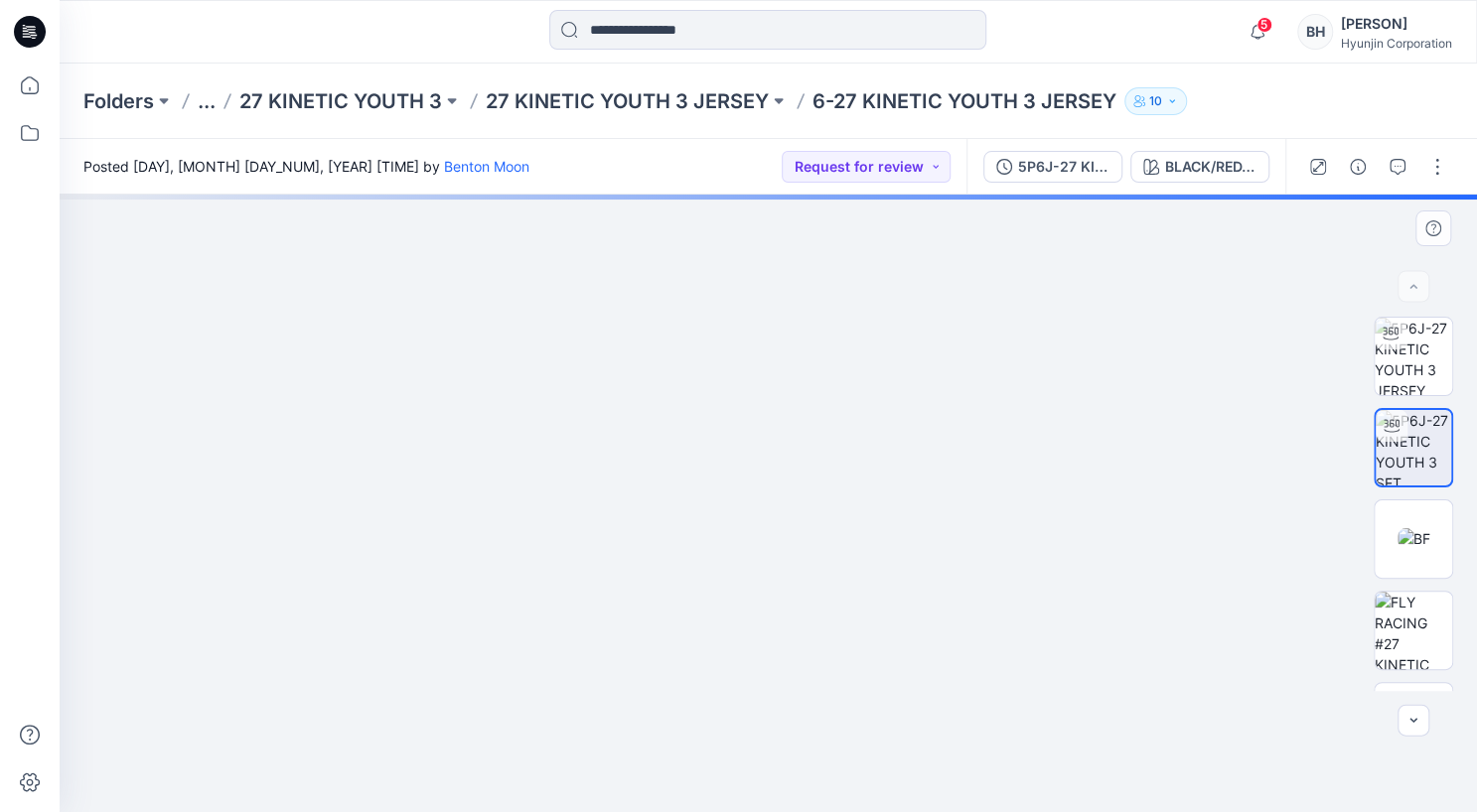 drag, startPoint x: 803, startPoint y: 267, endPoint x: 841, endPoint y: 789, distance: 523.38131 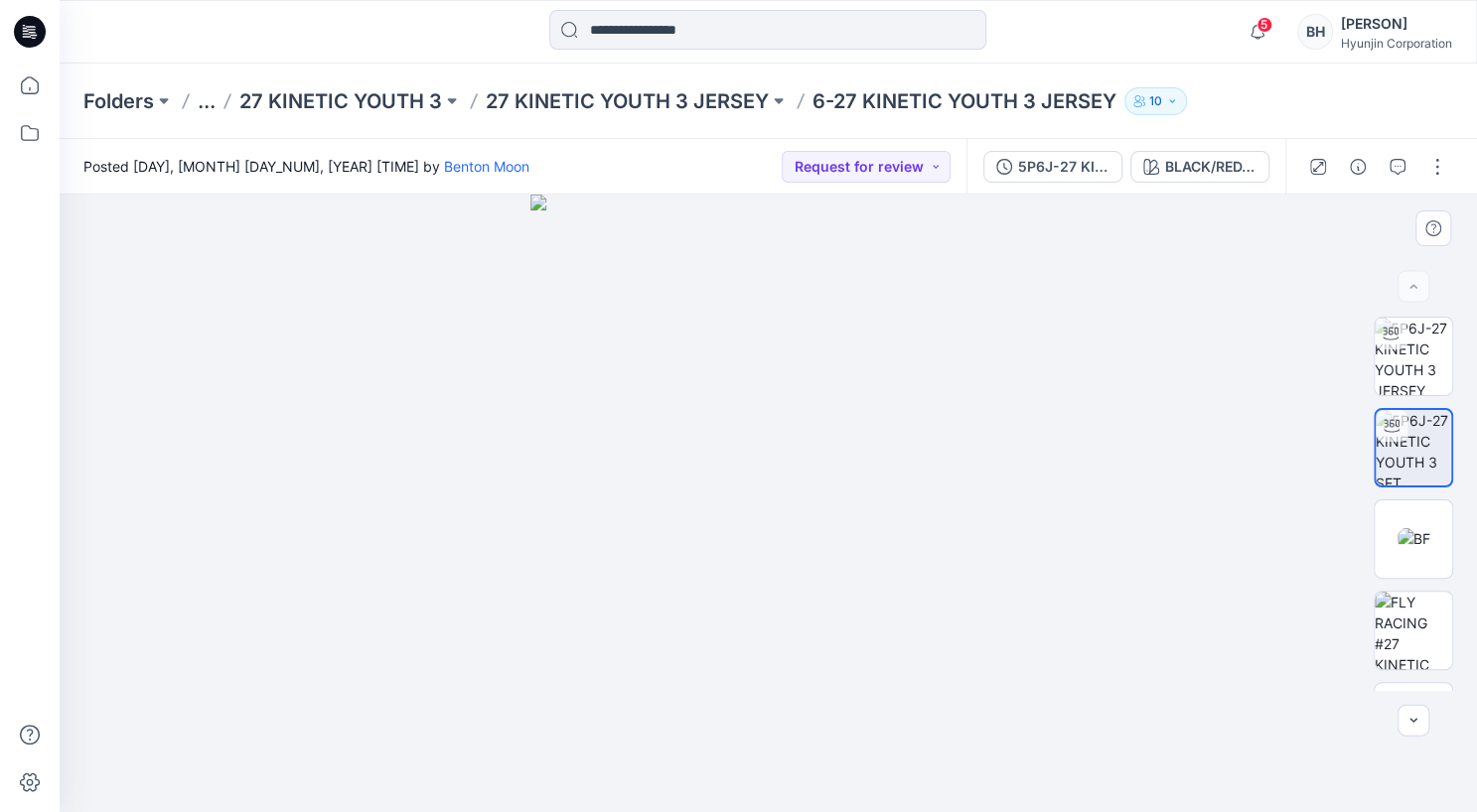 drag, startPoint x: 597, startPoint y: 455, endPoint x: 918, endPoint y: 463, distance: 321.09967 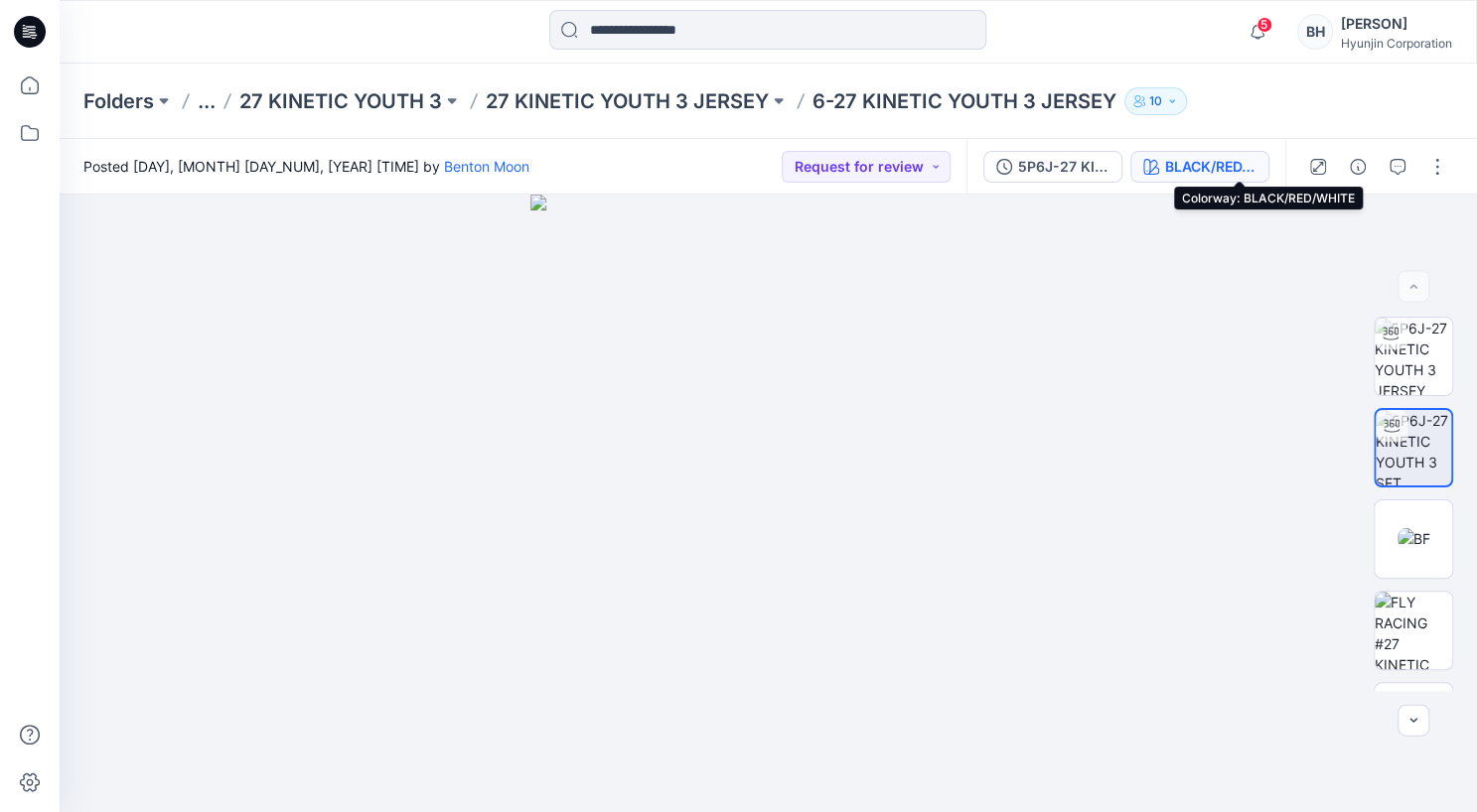 click on "BLACK/RED/WHITE" at bounding box center (1211, 167) 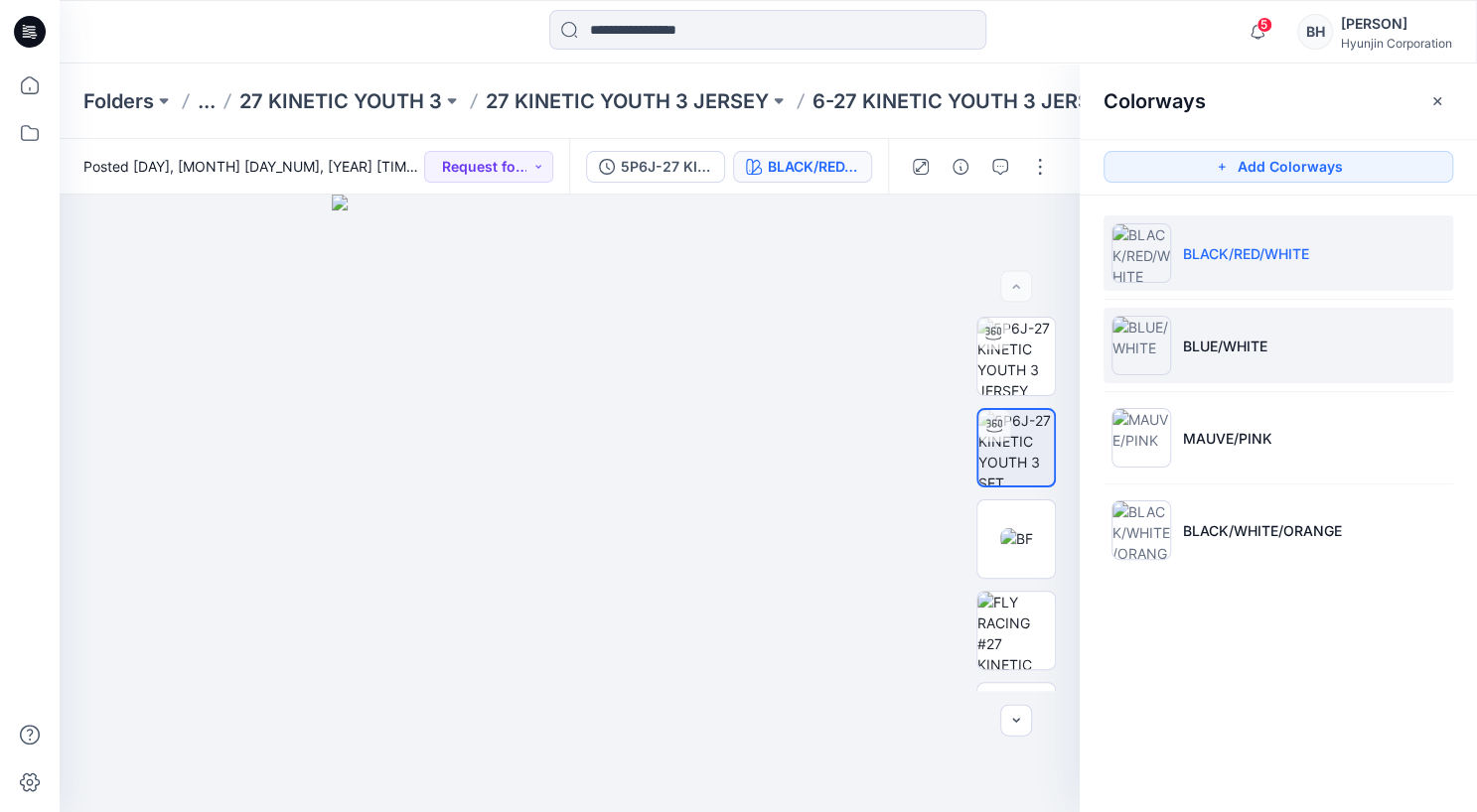 click on "BLUE/WHITE" at bounding box center (1225, 345) 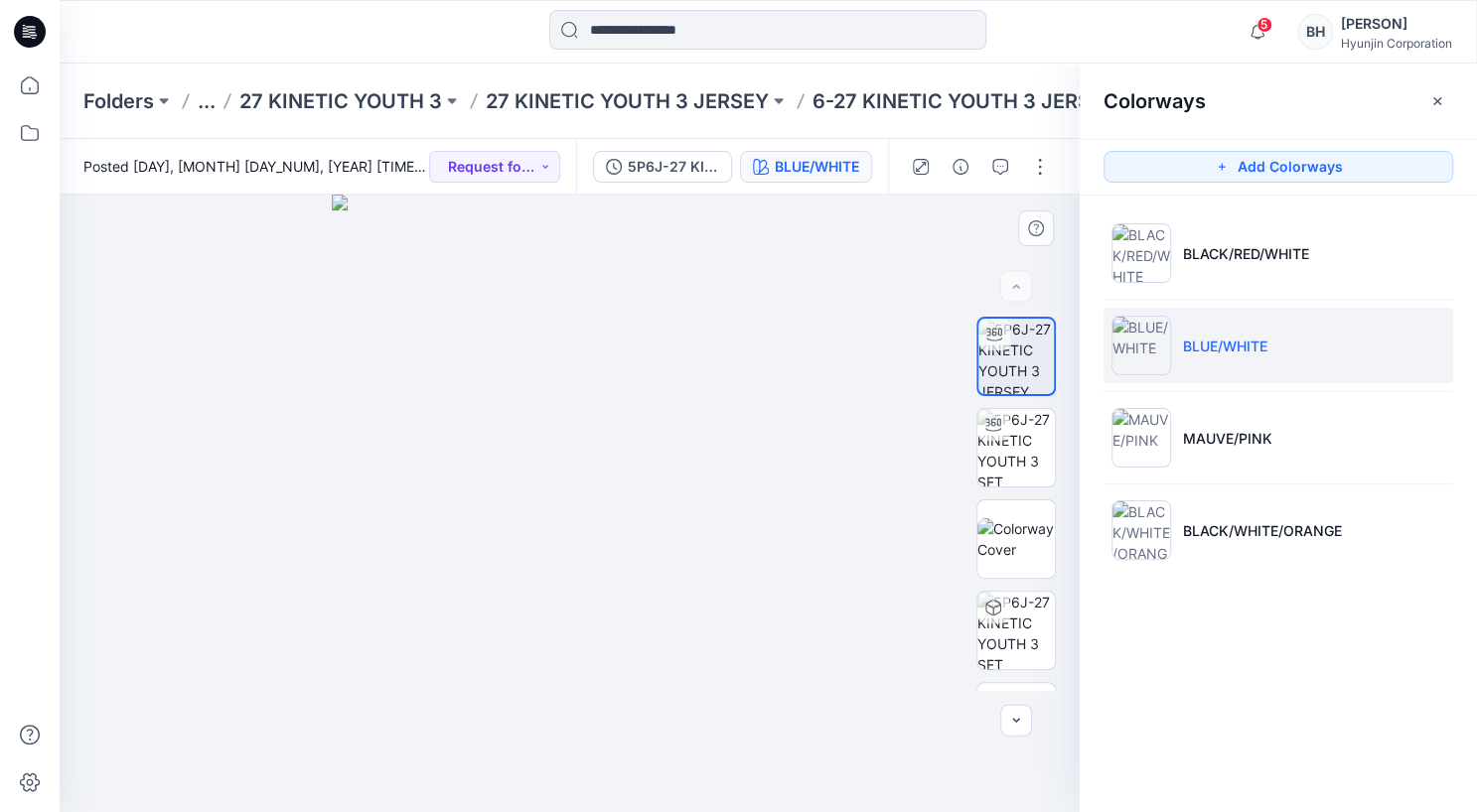 drag, startPoint x: 421, startPoint y: 372, endPoint x: 604, endPoint y: 278, distance: 205.73041 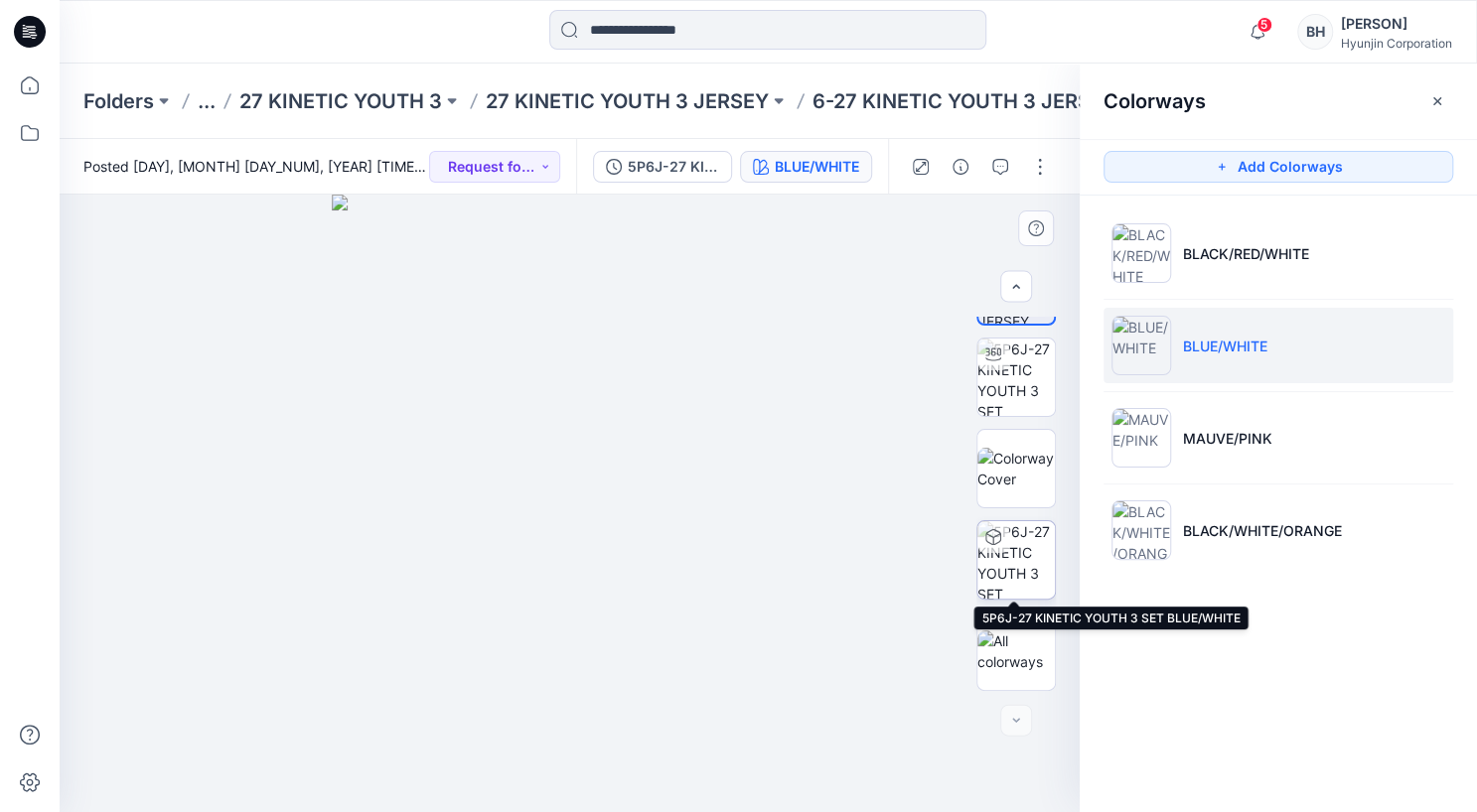 scroll, scrollTop: 70, scrollLeft: 0, axis: vertical 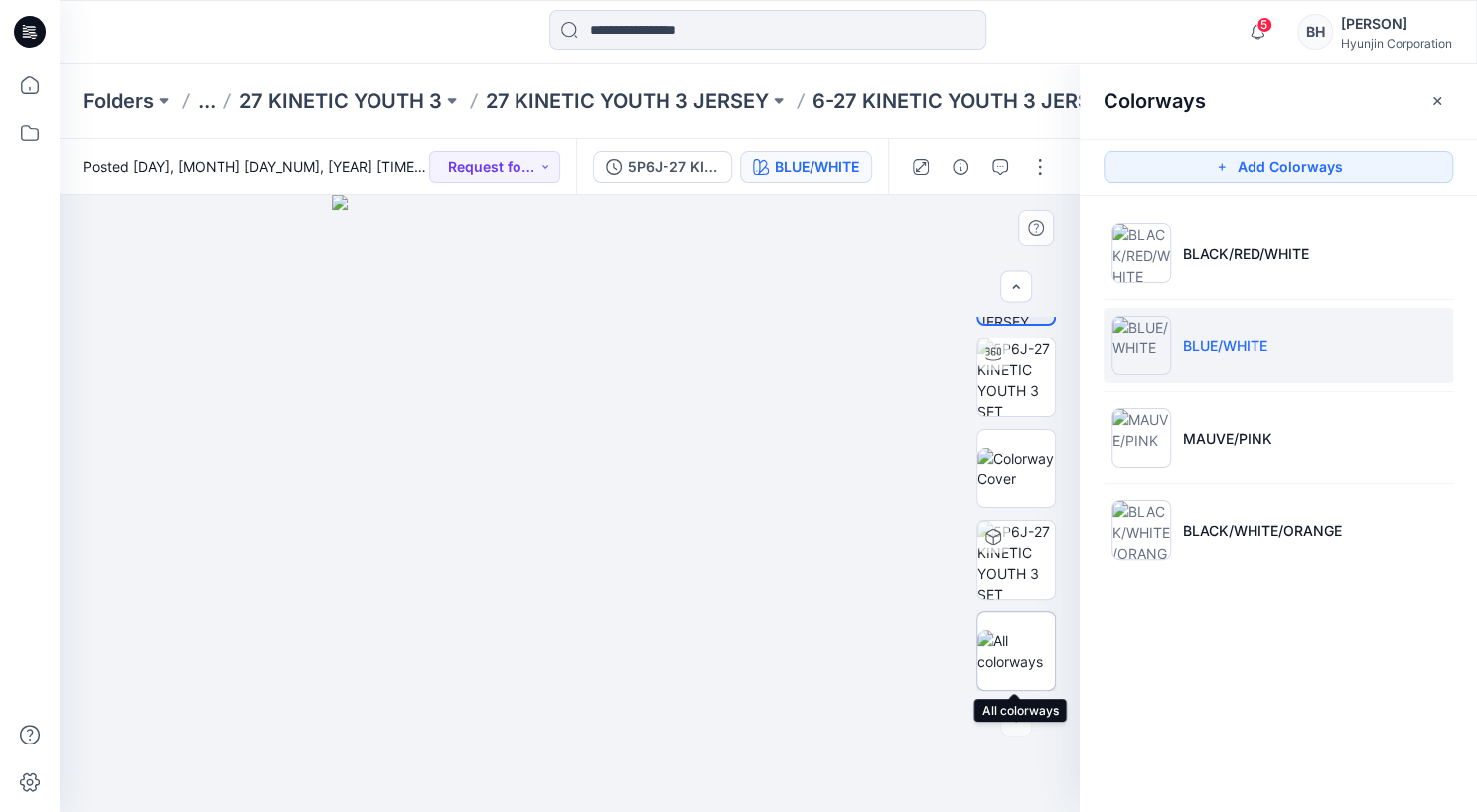click at bounding box center [1016, 651] 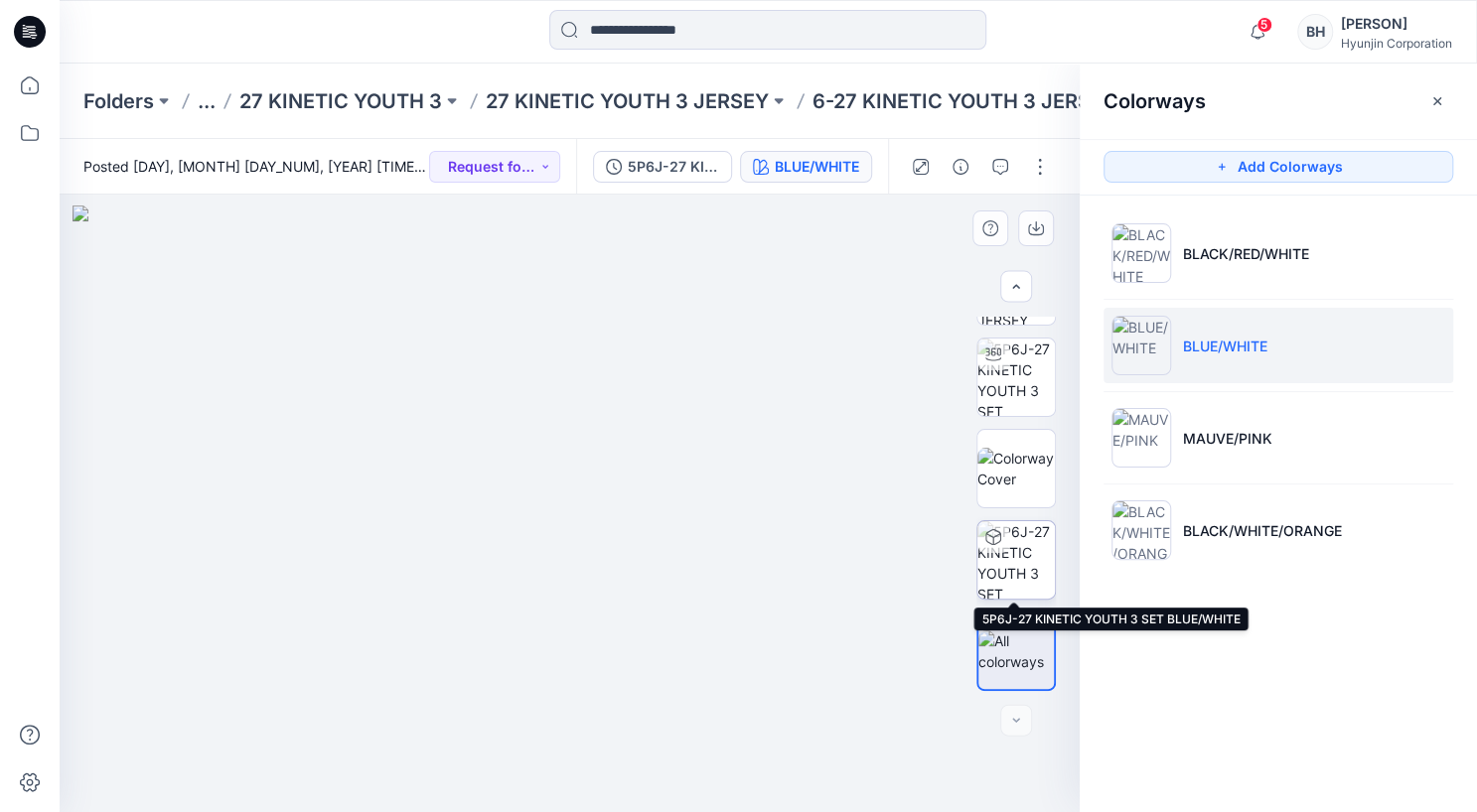 scroll, scrollTop: 0, scrollLeft: 0, axis: both 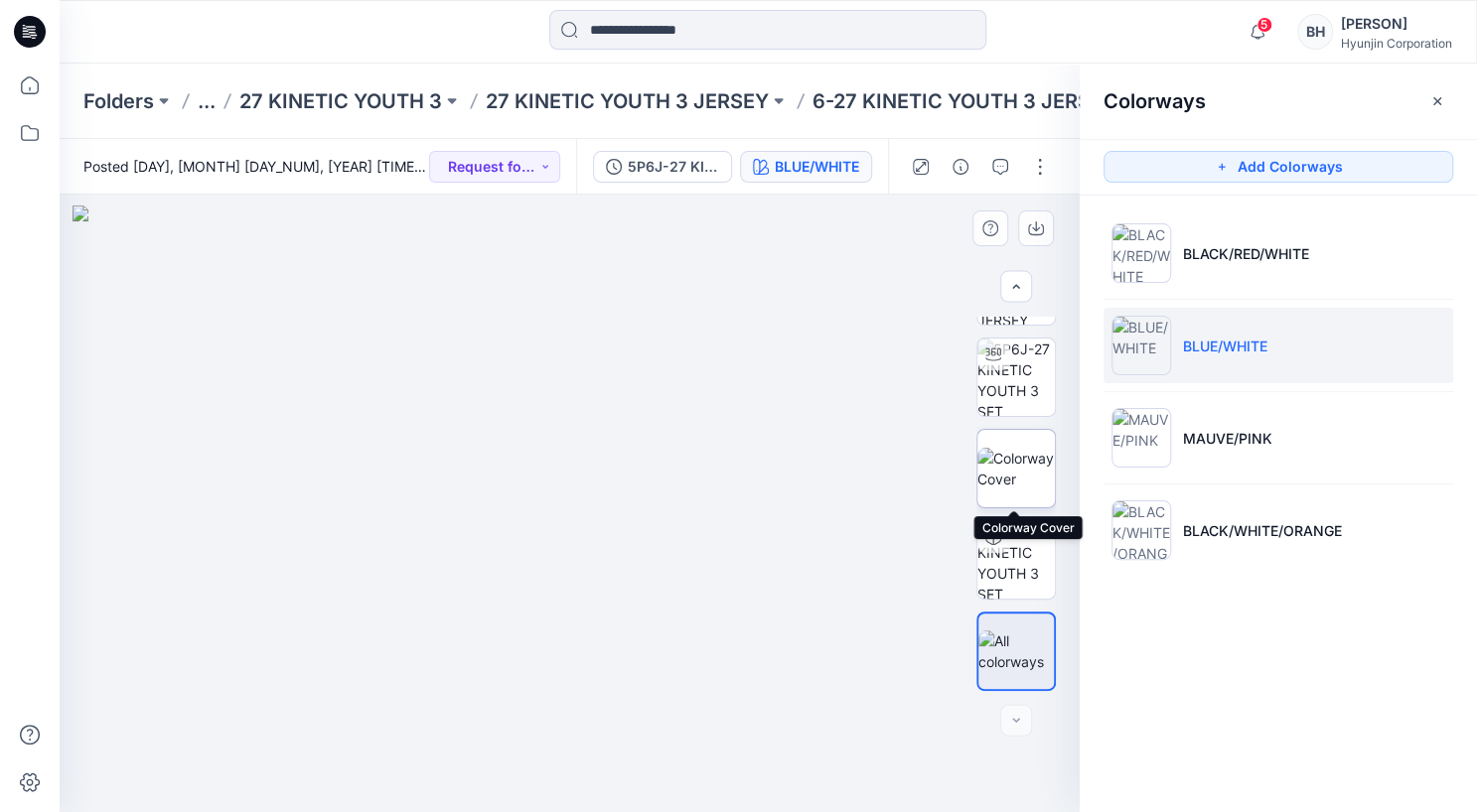 click at bounding box center (1016, 469) 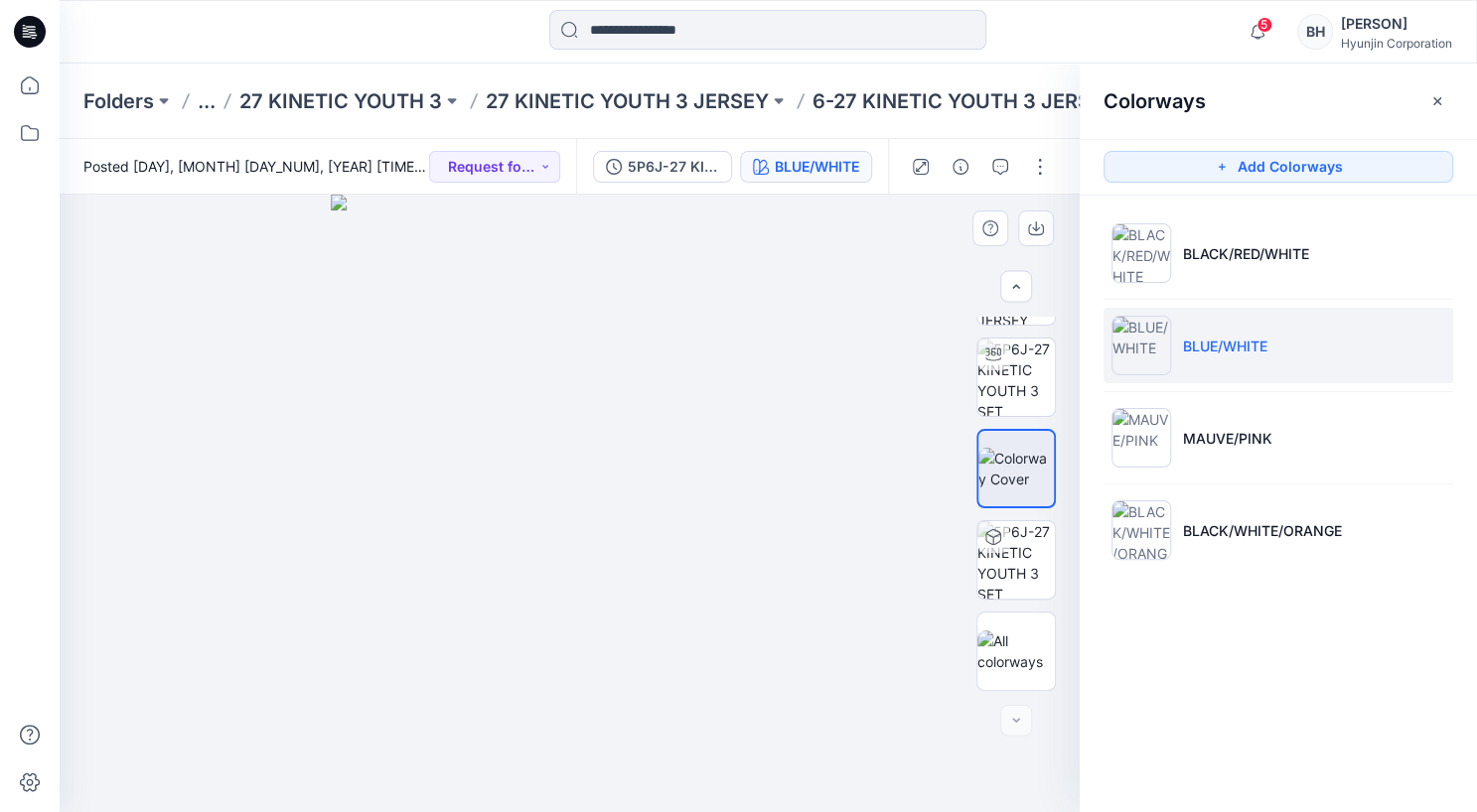 click at bounding box center [569, 503] 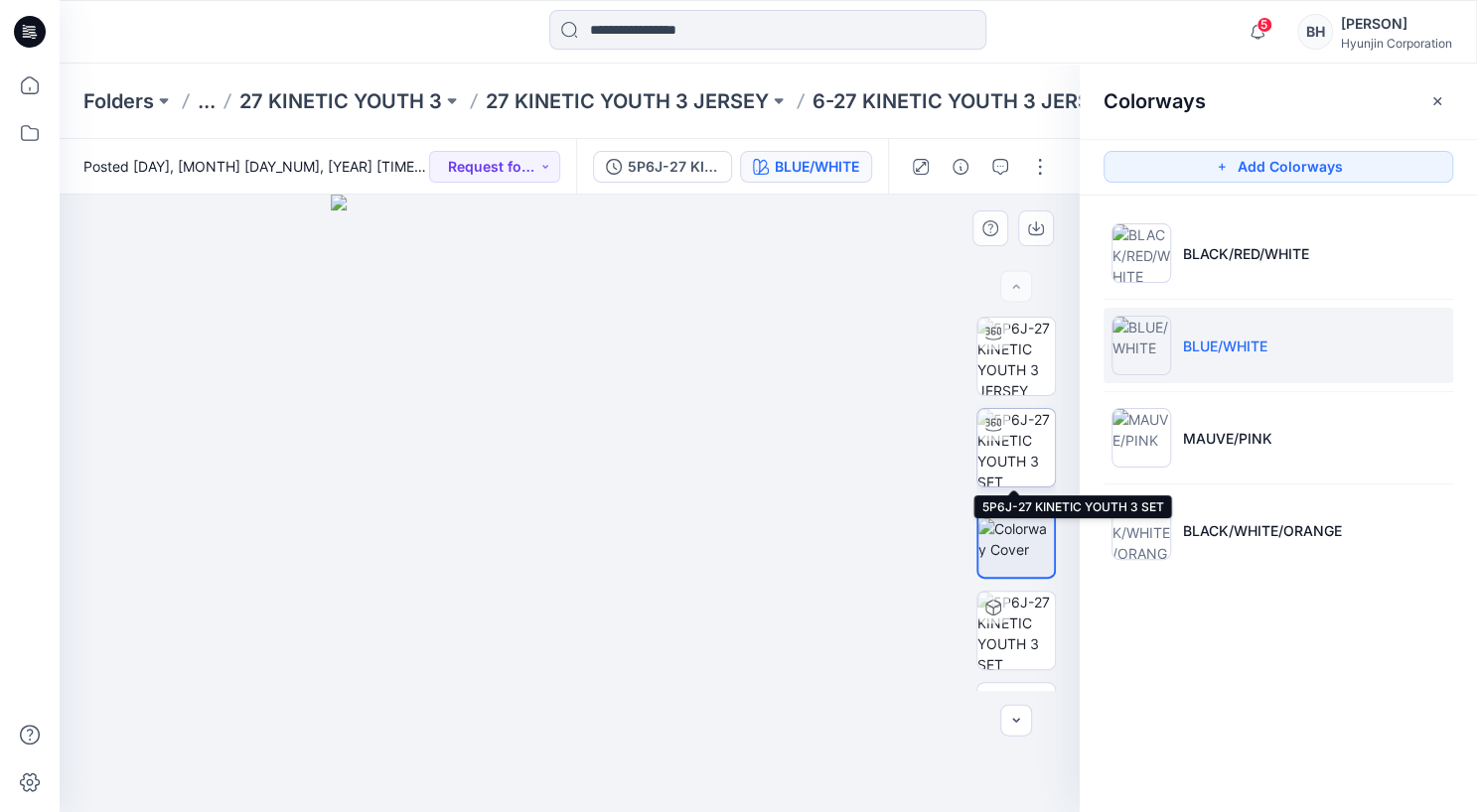 scroll, scrollTop: 0, scrollLeft: 0, axis: both 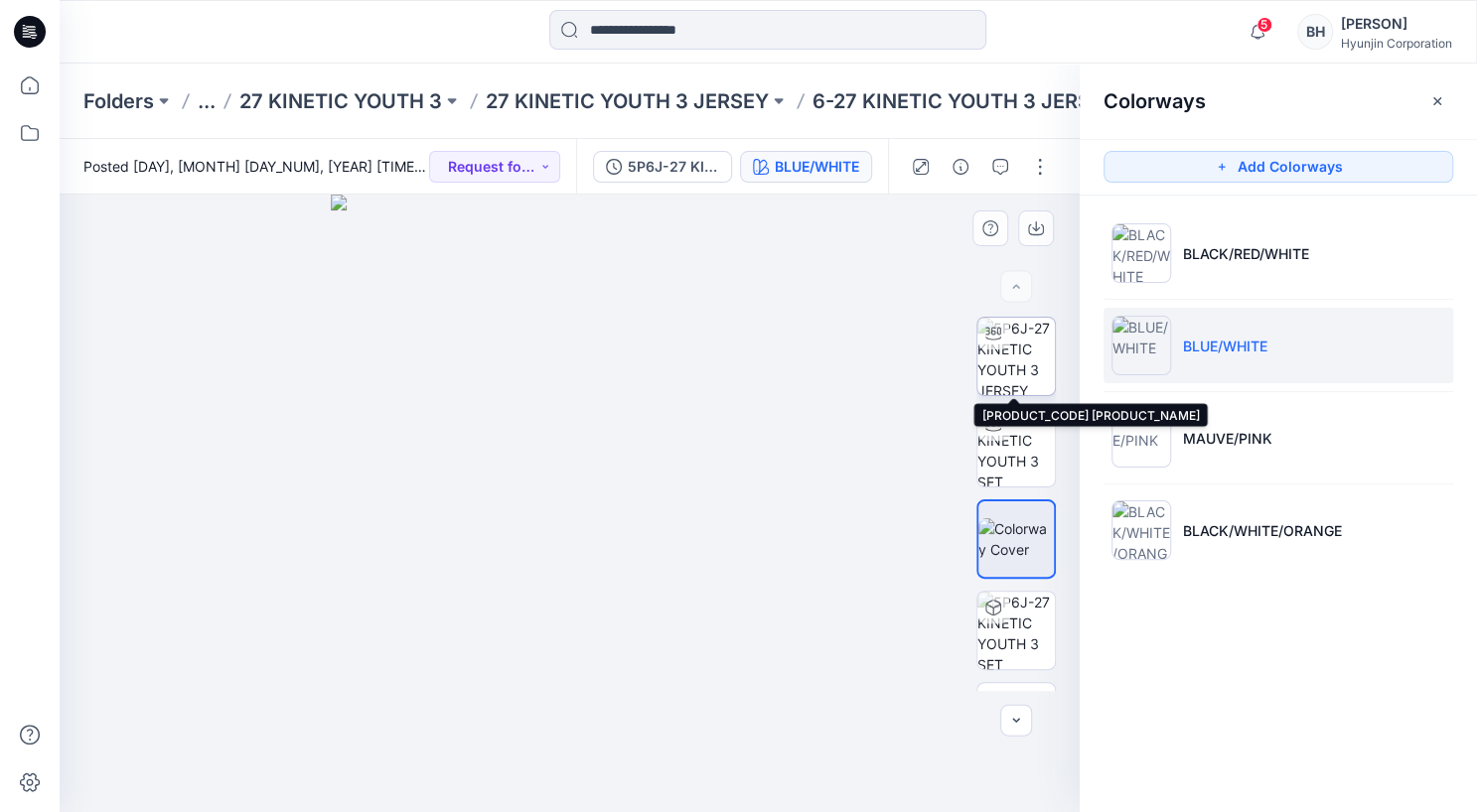 click at bounding box center [1016, 356] 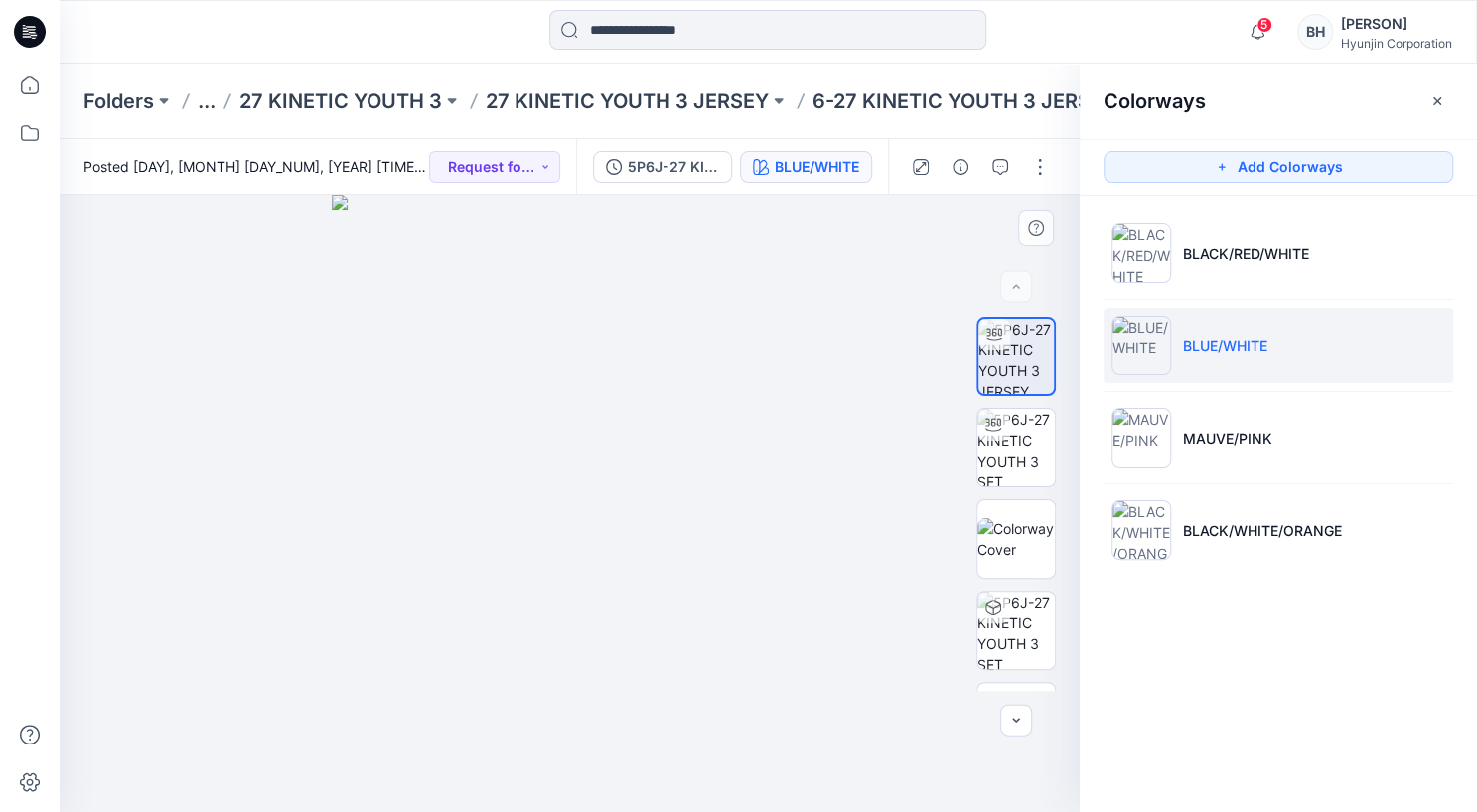 drag, startPoint x: 723, startPoint y: 343, endPoint x: 523, endPoint y: 290, distance: 206.90336 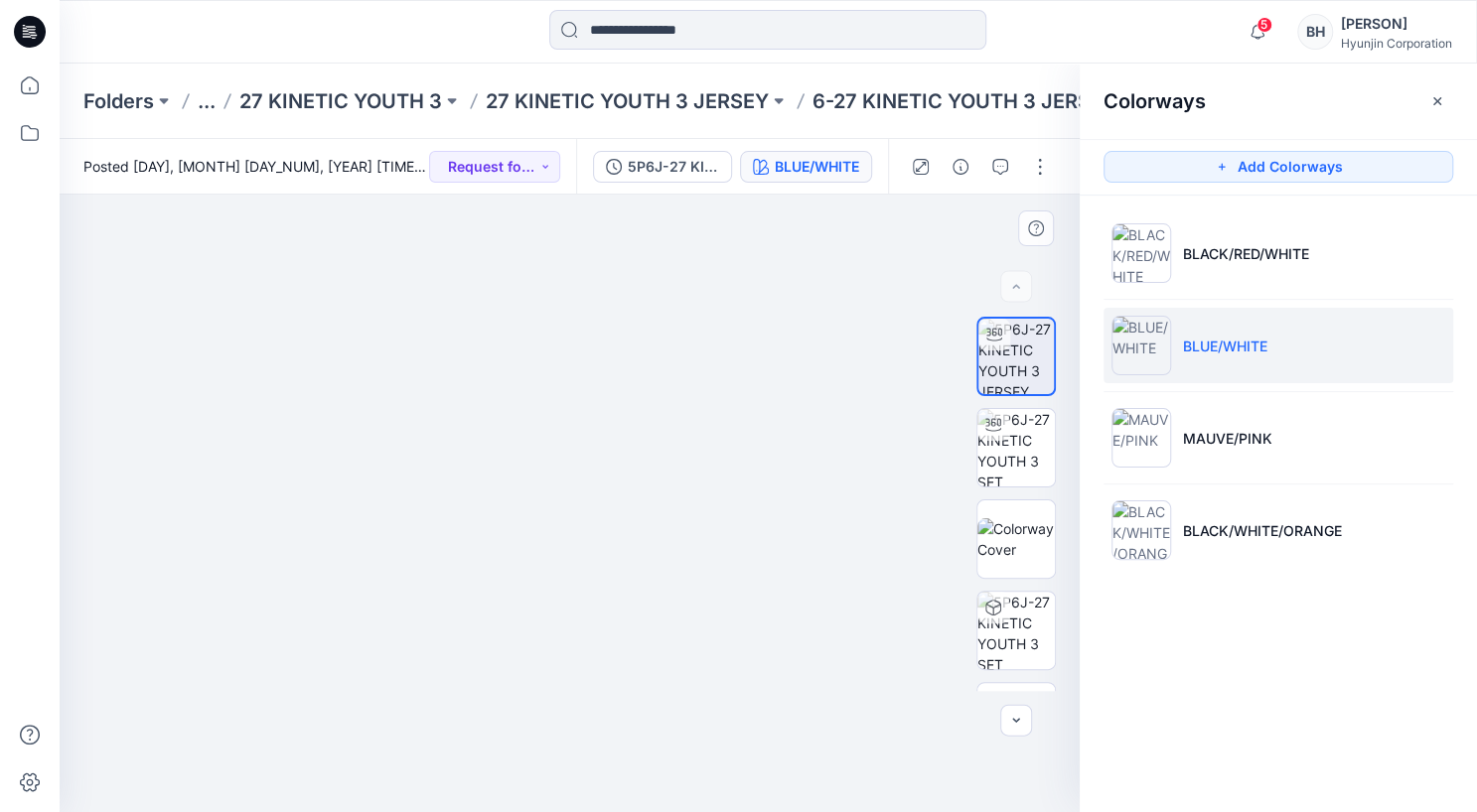 drag, startPoint x: 588, startPoint y: 255, endPoint x: 592, endPoint y: 748, distance: 493.01623 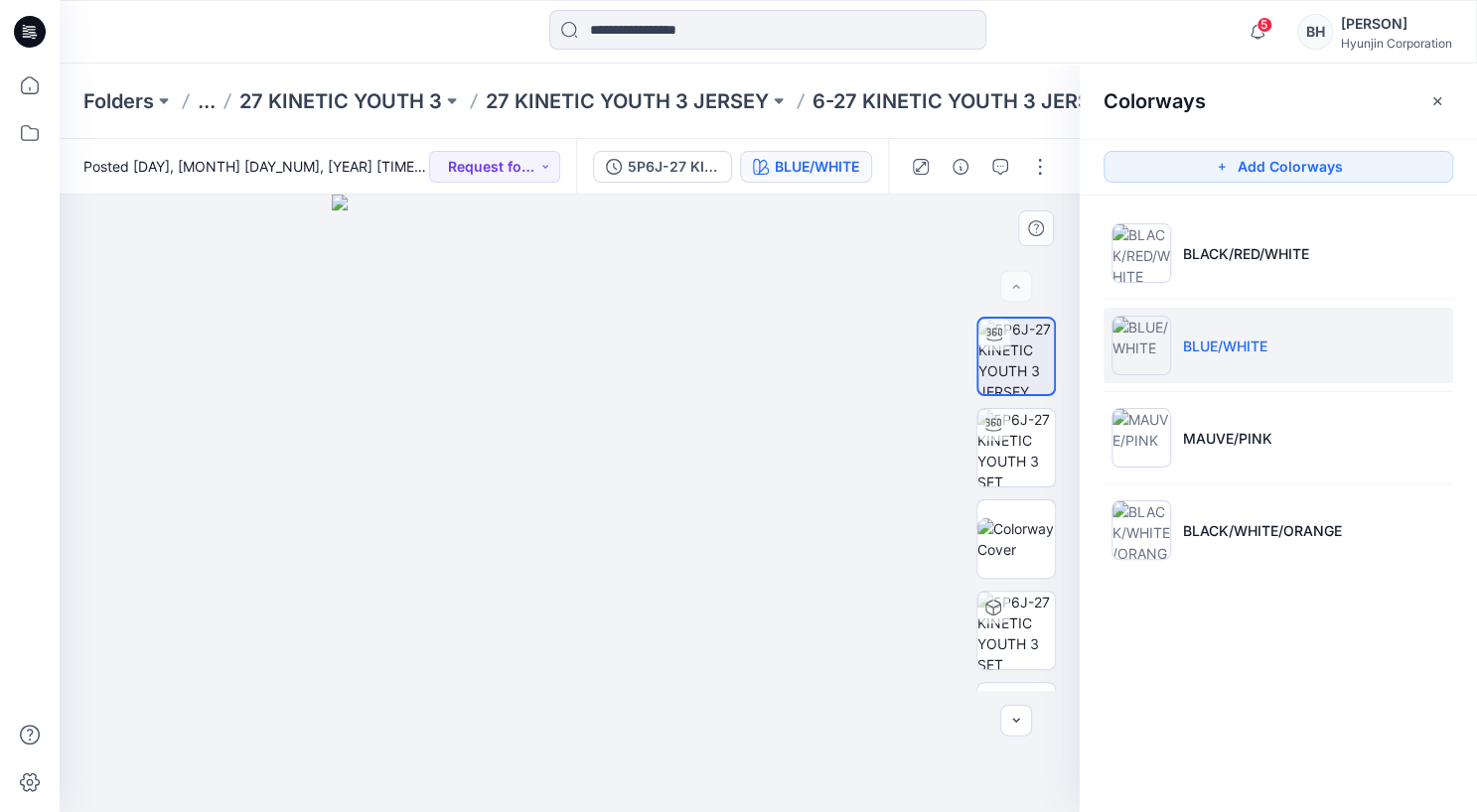 drag, startPoint x: 455, startPoint y: 359, endPoint x: 728, endPoint y: 379, distance: 273.73162 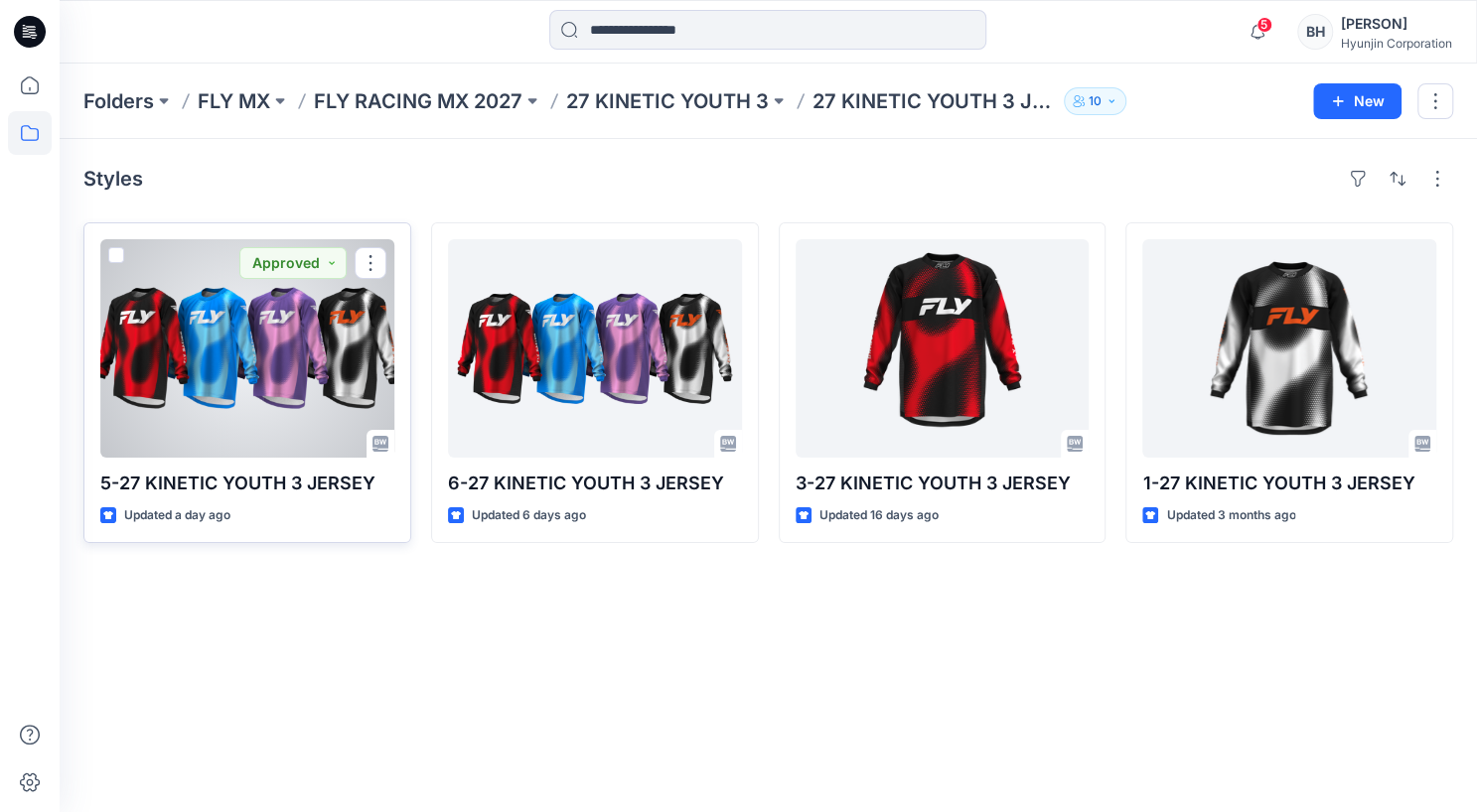click at bounding box center [247, 348] 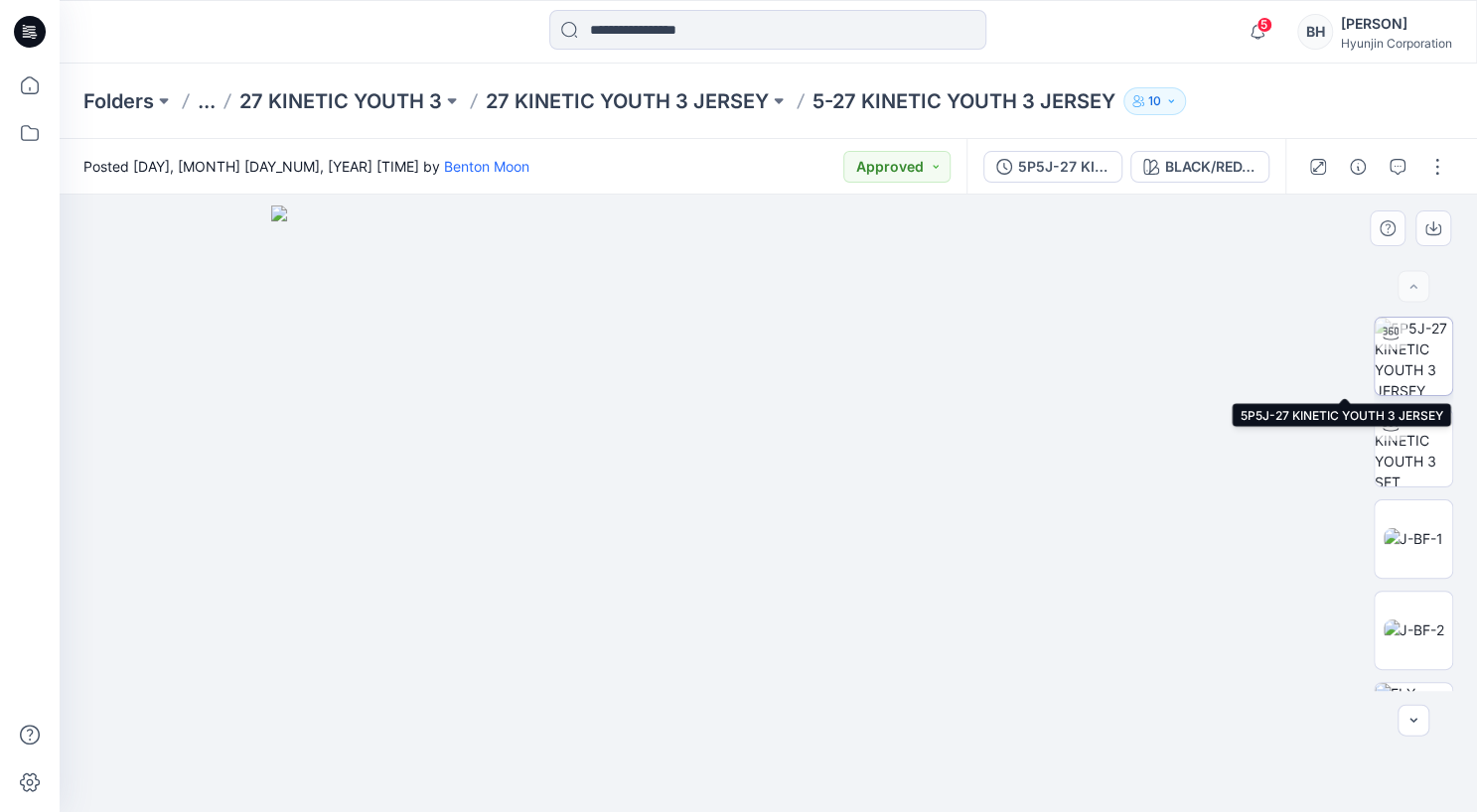 click at bounding box center [1413, 356] 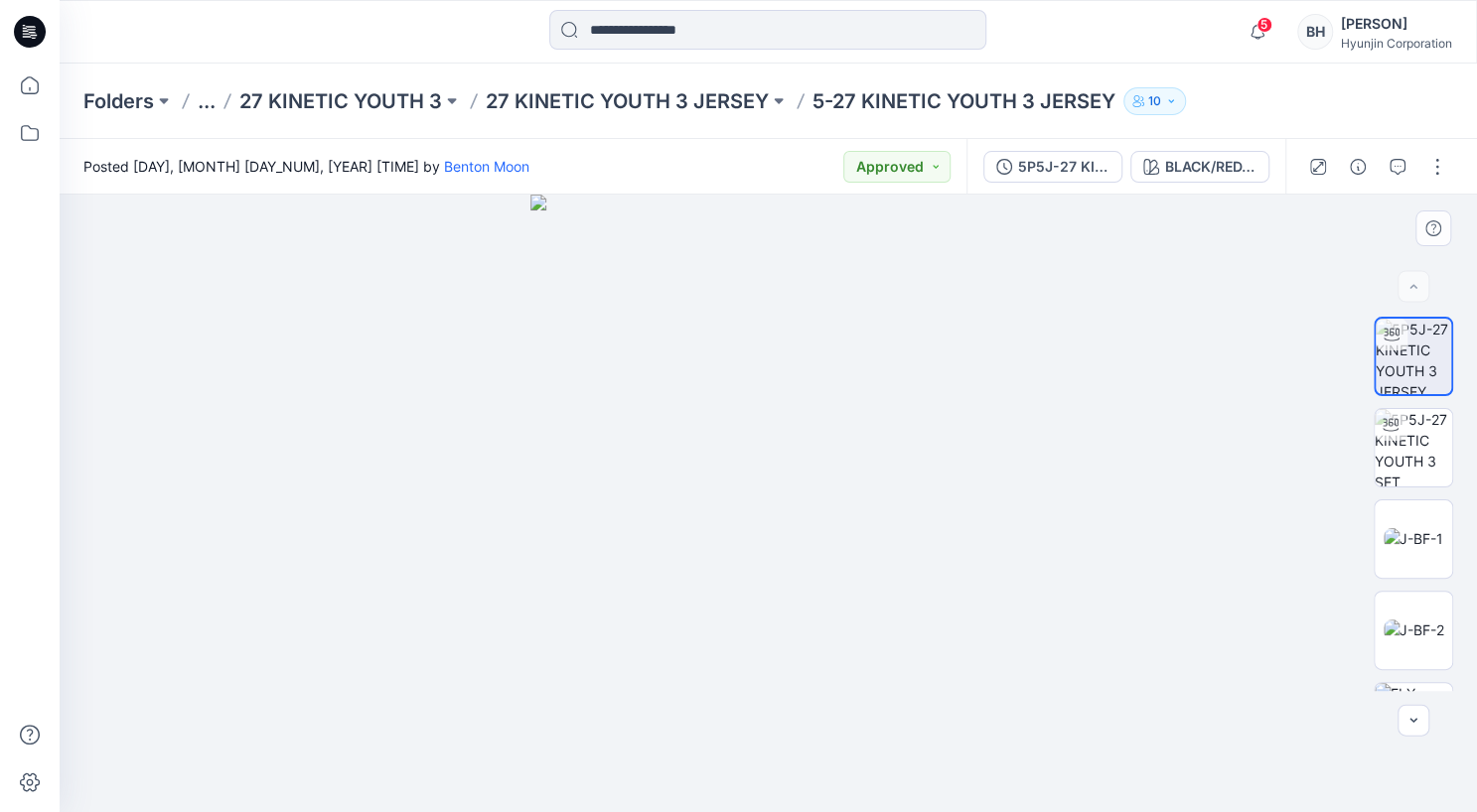 drag, startPoint x: 656, startPoint y: 306, endPoint x: 745, endPoint y: 264, distance: 98.4124 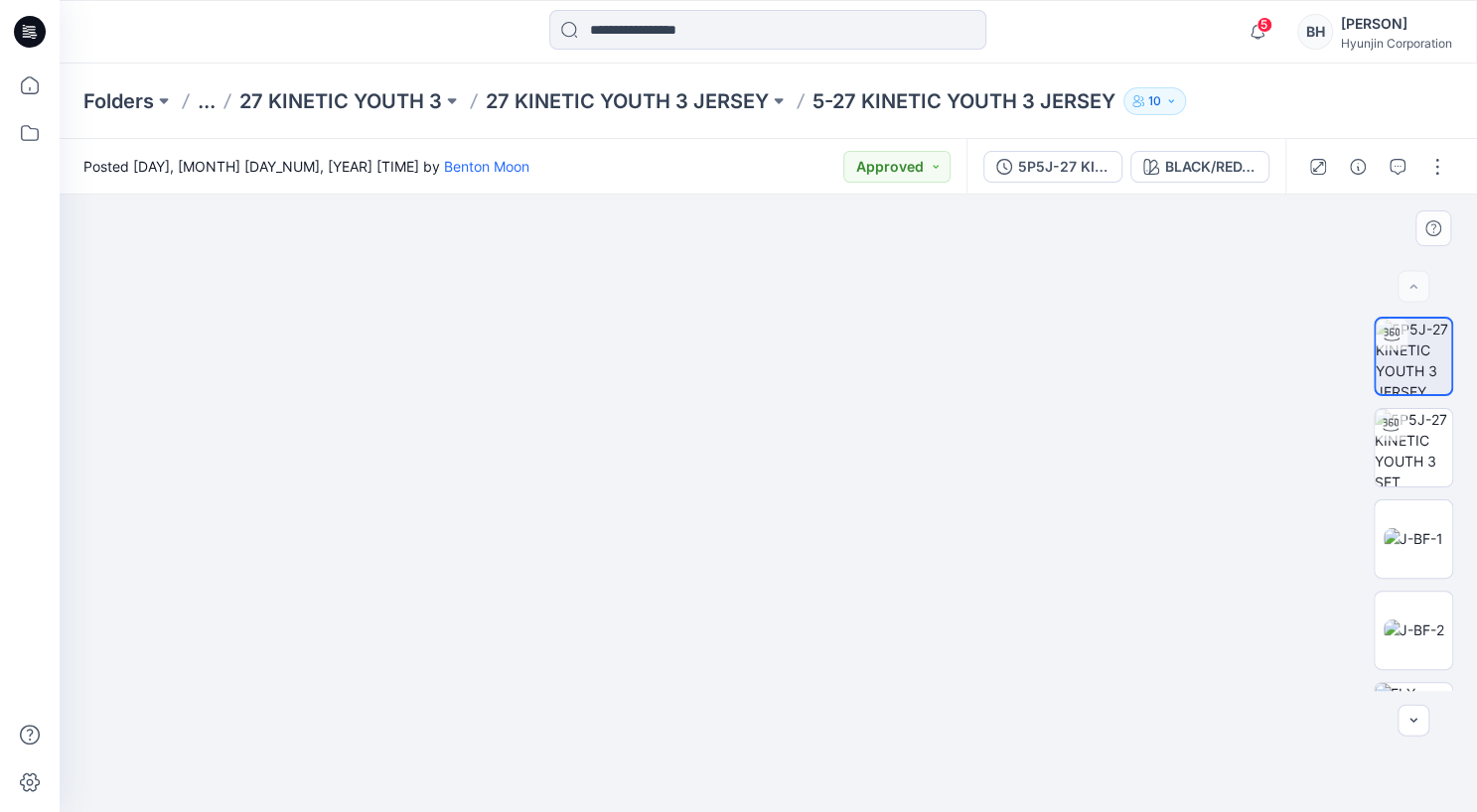 drag, startPoint x: 777, startPoint y: 235, endPoint x: 772, endPoint y: 712, distance: 477.0262 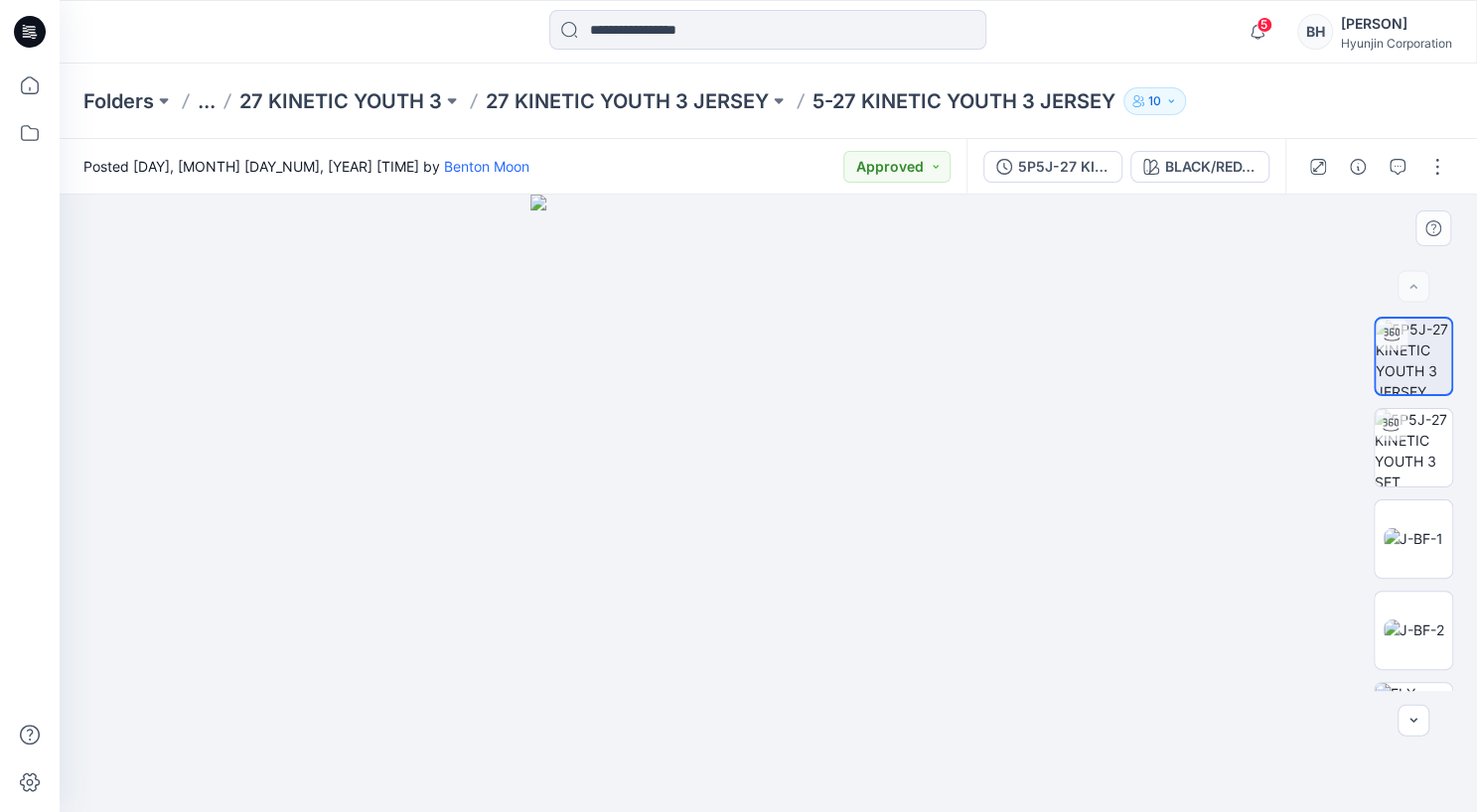 drag, startPoint x: 643, startPoint y: 381, endPoint x: 757, endPoint y: 401, distance: 115.74109 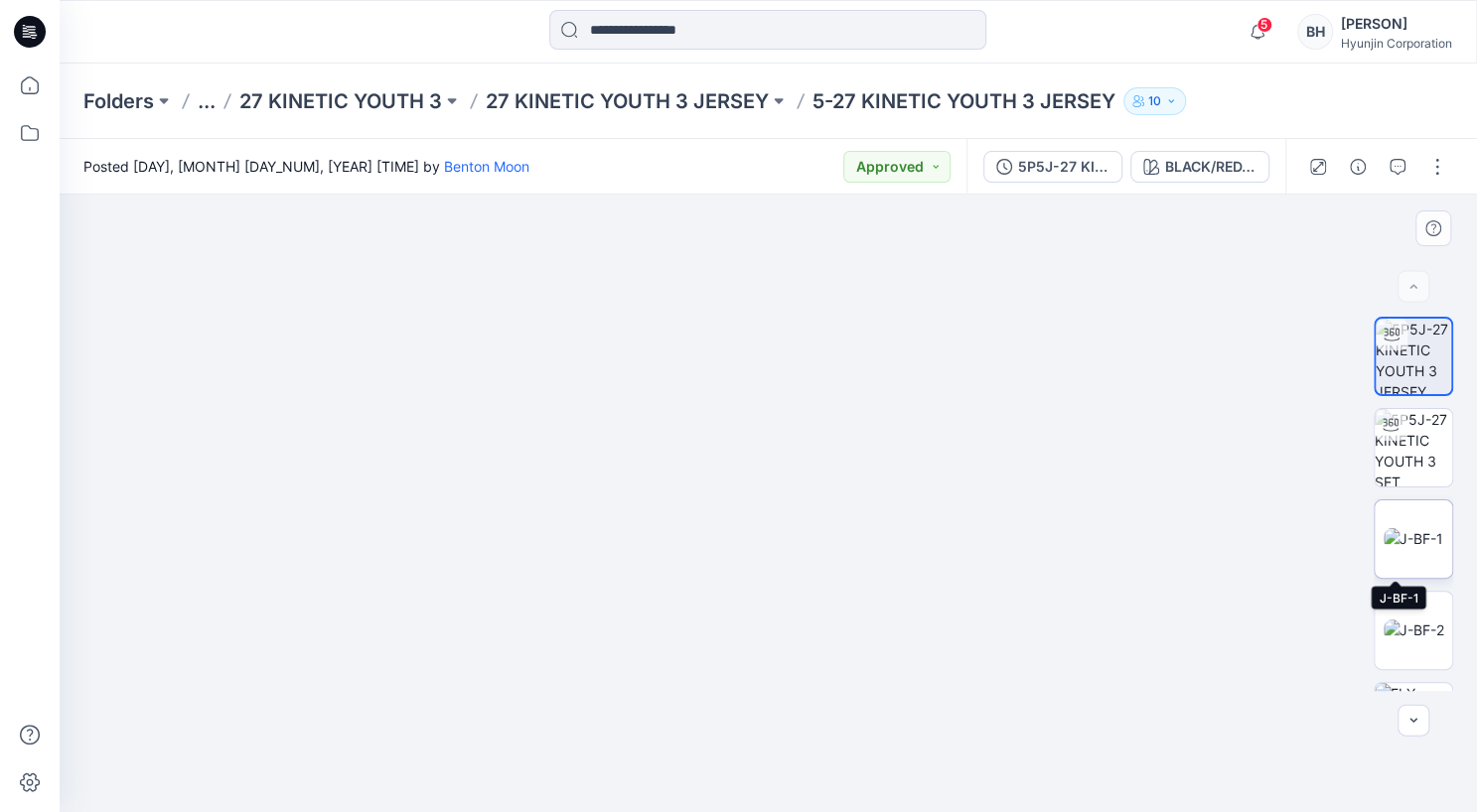 click at bounding box center [1413, 538] 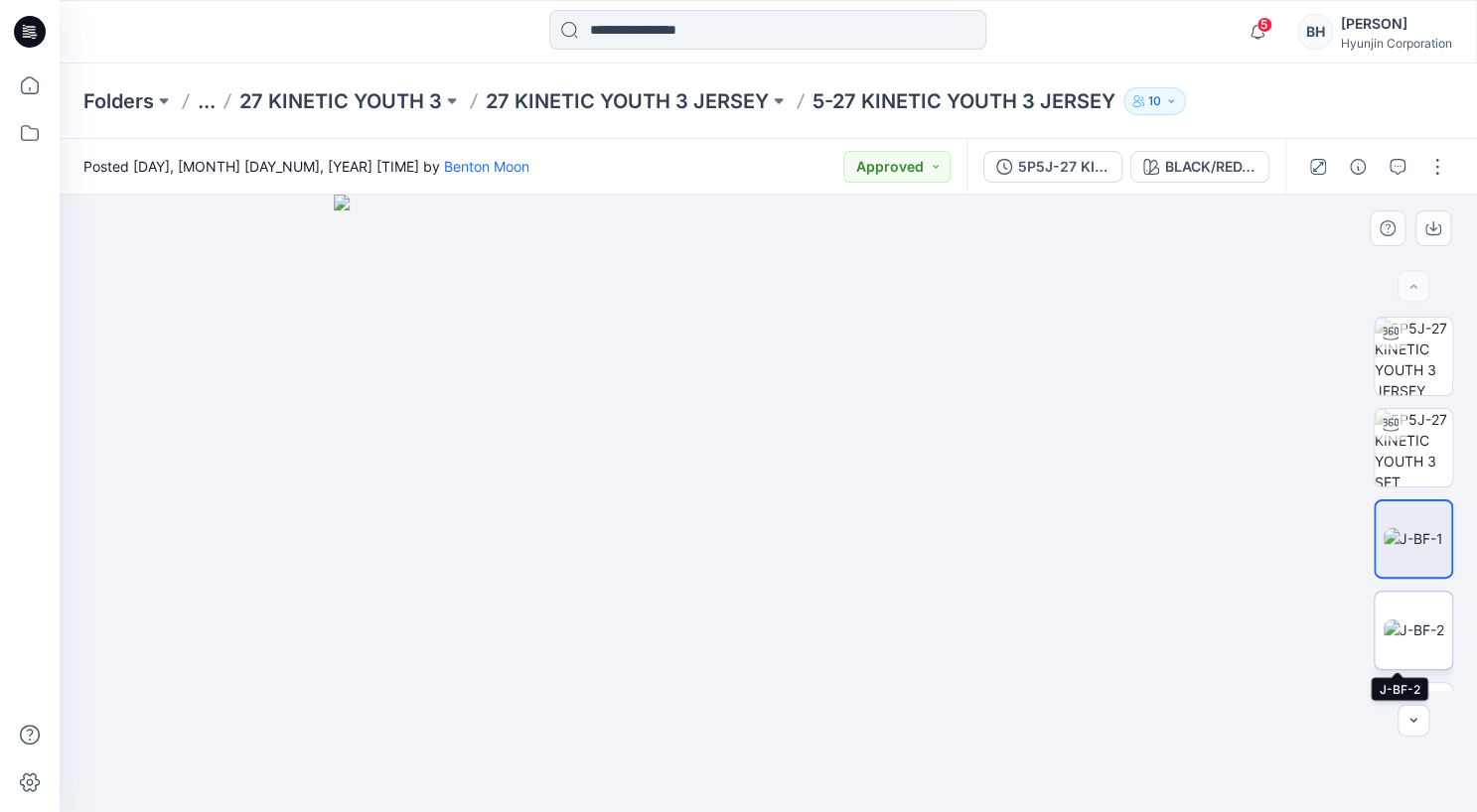 click at bounding box center (1413, 629) 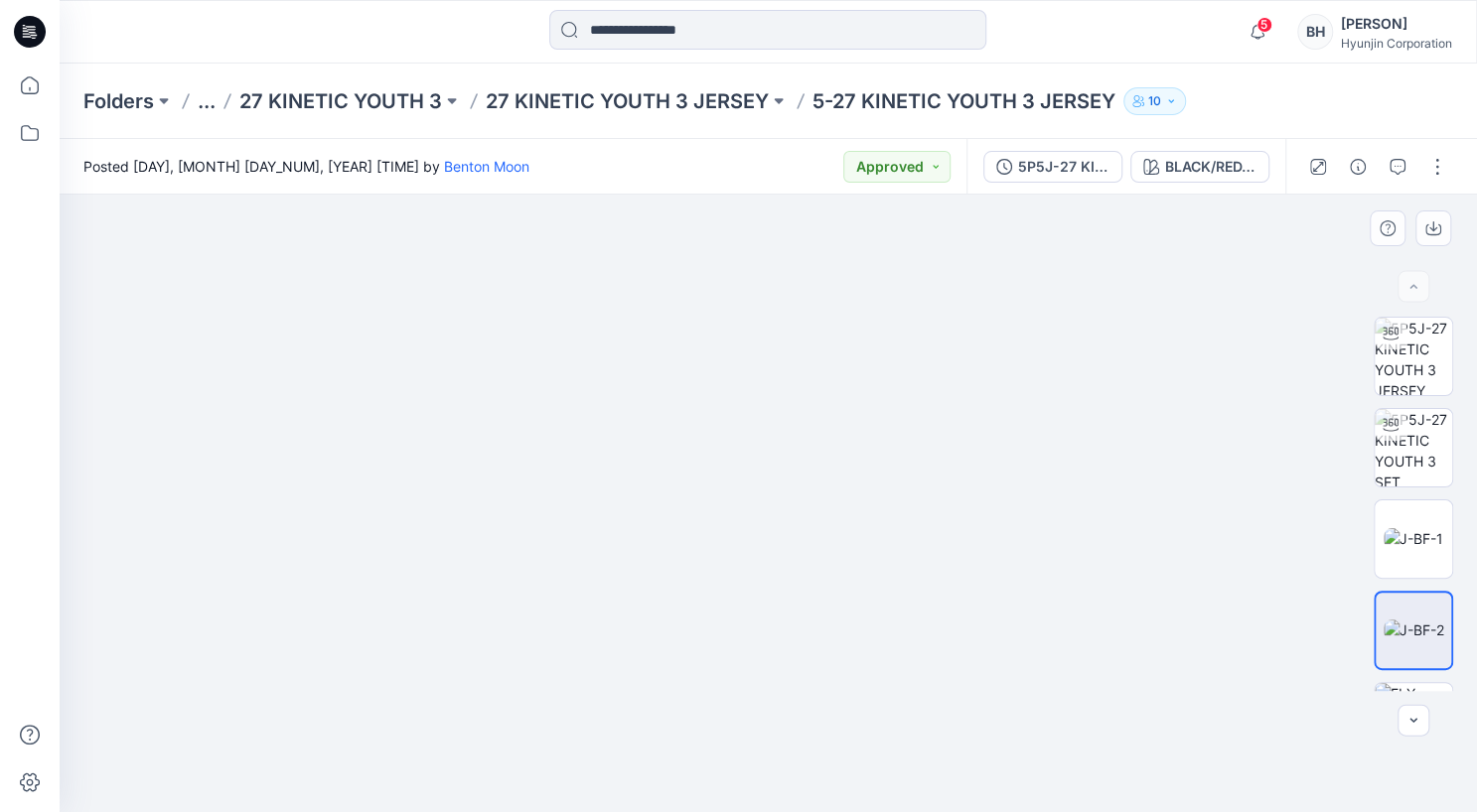 drag, startPoint x: 1136, startPoint y: 263, endPoint x: 681, endPoint y: 335, distance: 460.66148 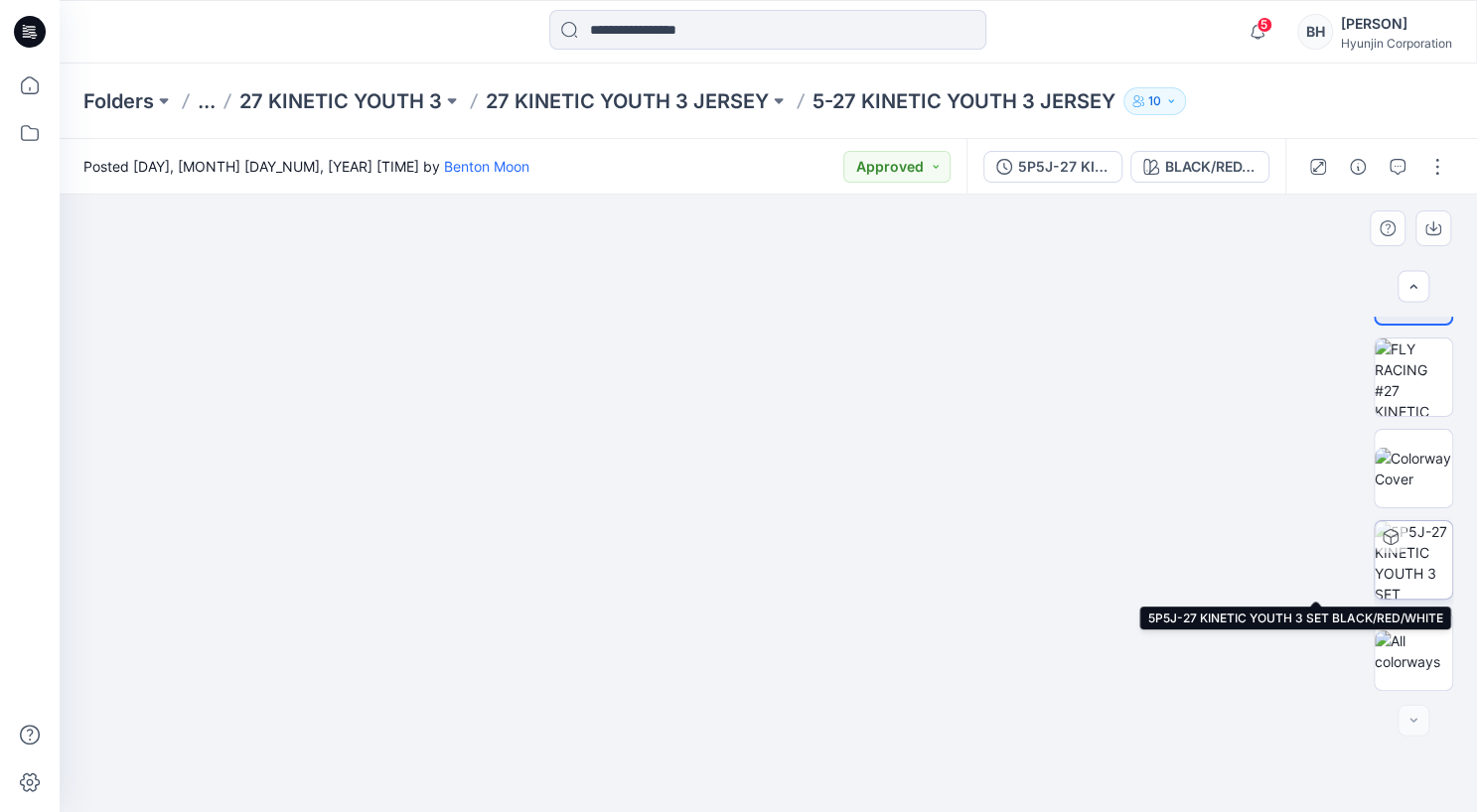 scroll, scrollTop: 344, scrollLeft: 0, axis: vertical 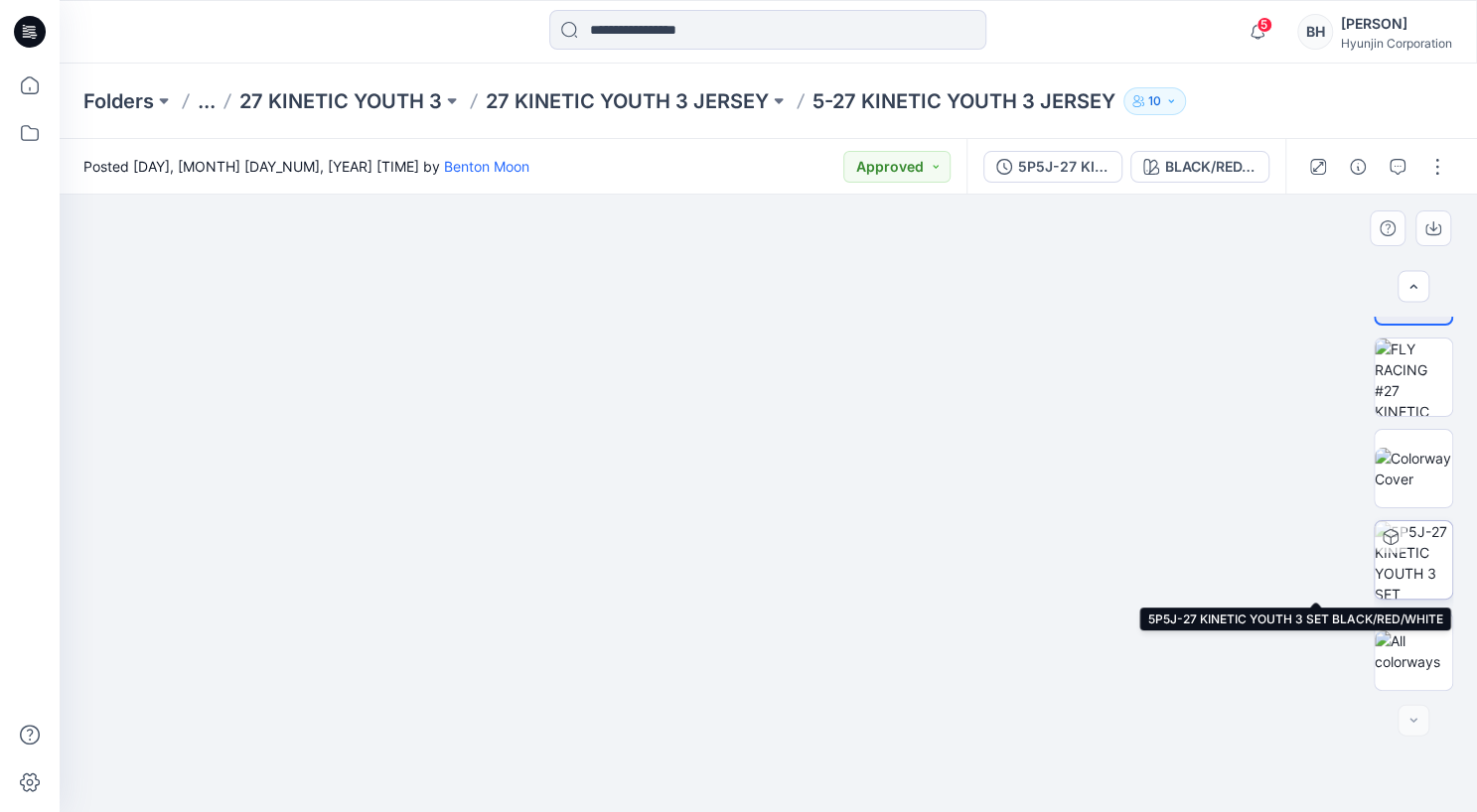 click at bounding box center (1413, 560) 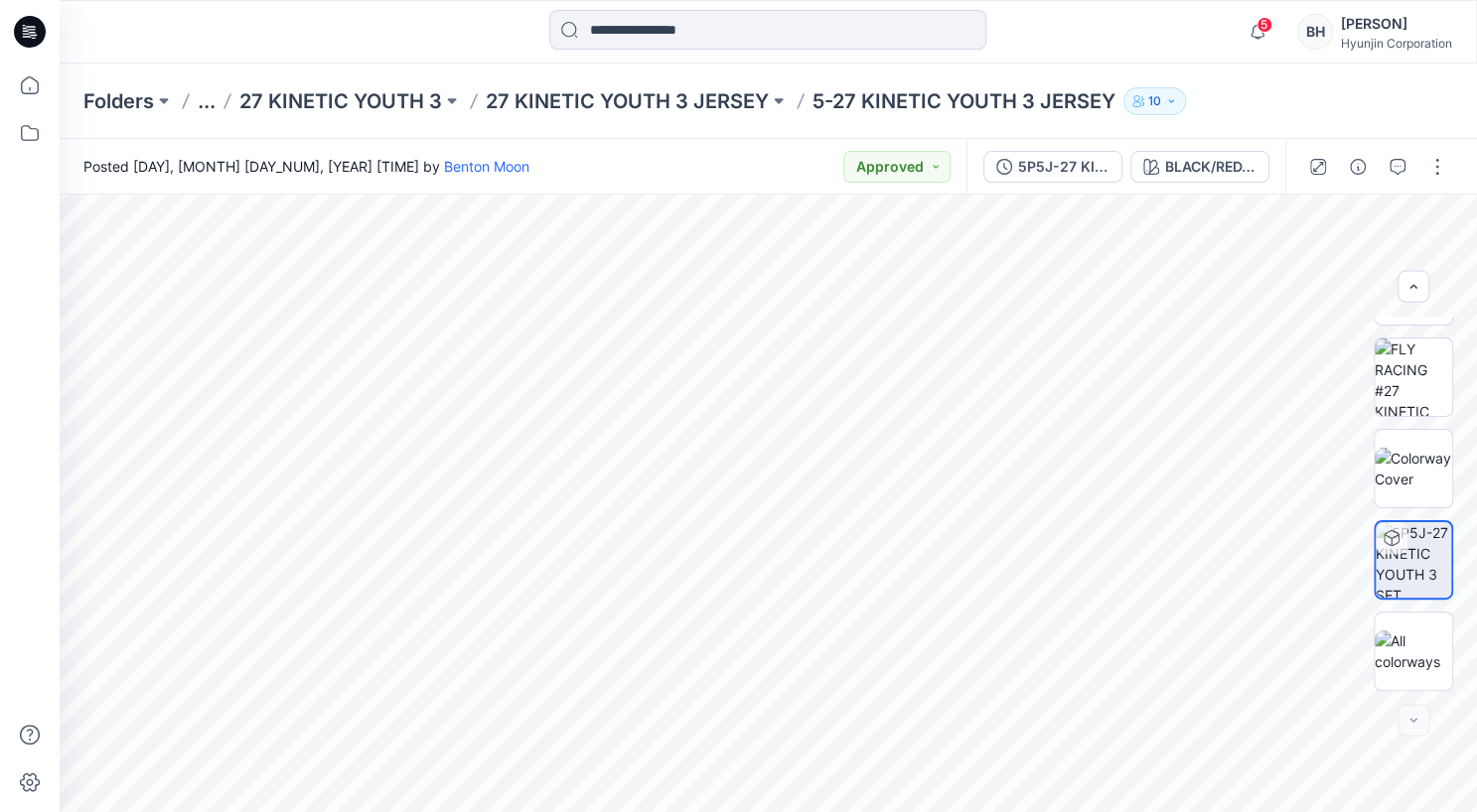 click on "[NUM] Notifications [PERSON] shared [PRODUCT_CODE] [PRODUCT_NAME] in [PRODUCT_NAME] ([UNKNOWN]) [DAY], [MONTH] [DAY_NUM], [YEAR] [TIME] [PERSON] shared [PRODUCT_CODE] [PRODUCT_NAME] in [PRODUCT_NAME] ([UNKNOWN]) [DAY], [MONTH] [DAY_NUM], [YEAR] [TIME] [PERSON] shared [PRODUCT_CODE] [PRODUCT_NAME] in [PRODUCT_NAME] ([UNKNOWN]) [DAY], [MONTH] [DAY_NUM], [YEAR] [TIME] [PERSON] shared [PRODUCT_CODE] [PRODUCT_NAME] in [PRODUCT_NAME] ([UNKNOWN]) [DAY], [MONTH] [DAY_NUM], [YEAR] [TIME] [PERSON] shared [PRODUCT_CODE] [PRODUCT_NAME] in [PRODUCT_NAME] ([UNKNOWN]) [DAY], [MONTH] [DAY_NUM], [YEAR] [TIME] [PERSON] shared [PRODUCT_CODE] [PRODUCT_NAME] in [PRODUCT_NAME] ([UNKNOWN]) [DAY], [MONTH] [DAY_NUM], [YEAR] [TIME] [PERSON] shared [PRODUCT_CODE] [PRODUCT_NAME] in Unknown Folder ([UNKNOWN]) [DAY], [MONTH] [DAY_NUM], [YEAR] [TIME] [PERSON] shared [PRODUCT_CODE] [PRODUCT_NAME] in [PRODUCT_NAME] ([UNKNOWN]) [DAY], [MONTH] [DAY_NUM], [YEAR] [TIME] [PERSON] shared [PRODUCT_NAME] in [PRODUCT_NAME] ([UNKNOWN]) [DAY], [MONTH] [DAY_NUM], [YEAR] [TIME] [PERSON] shared" at bounding box center (738, 406) 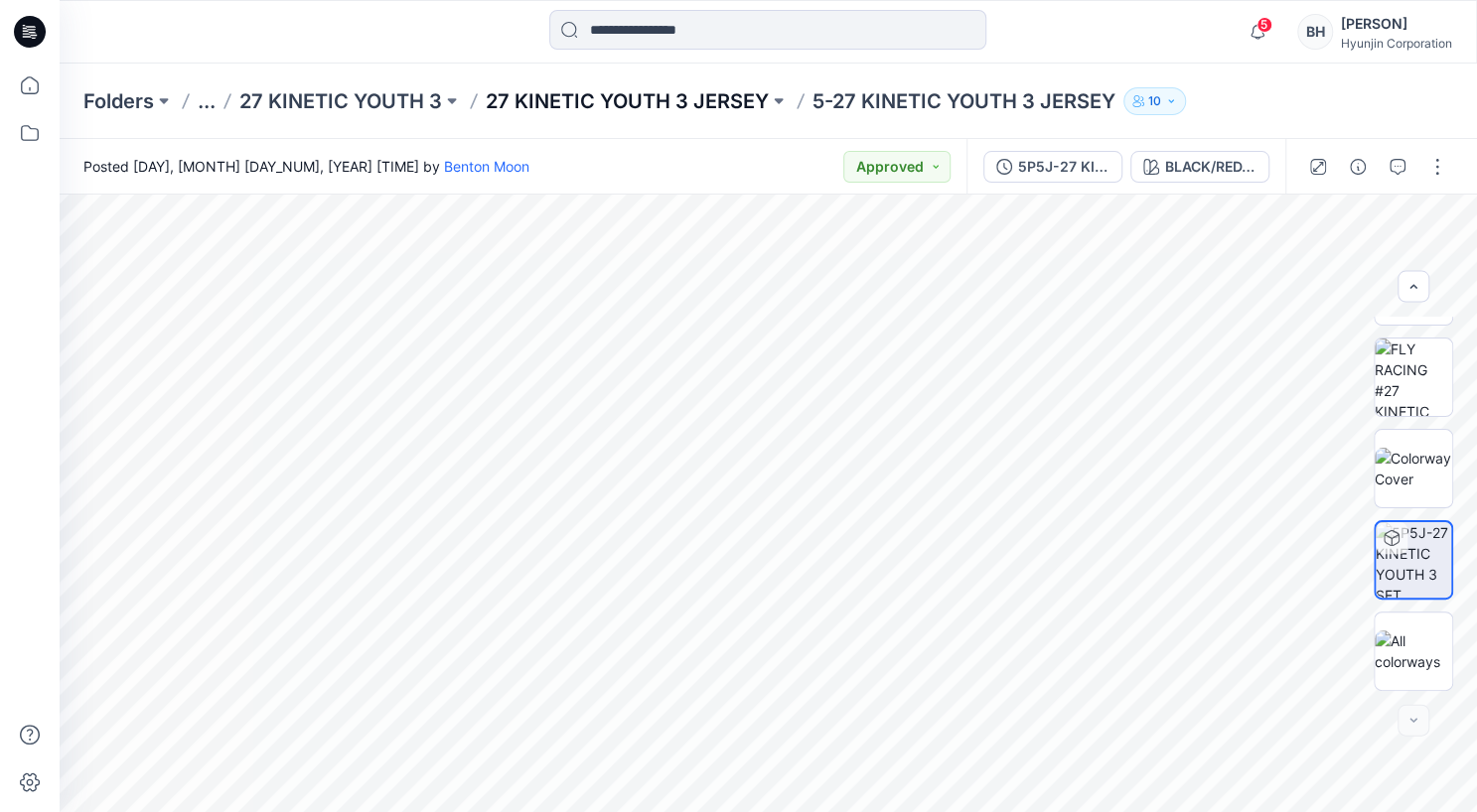click on "27 KINETIC YOUTH 3 JERSEY" at bounding box center (627, 101) 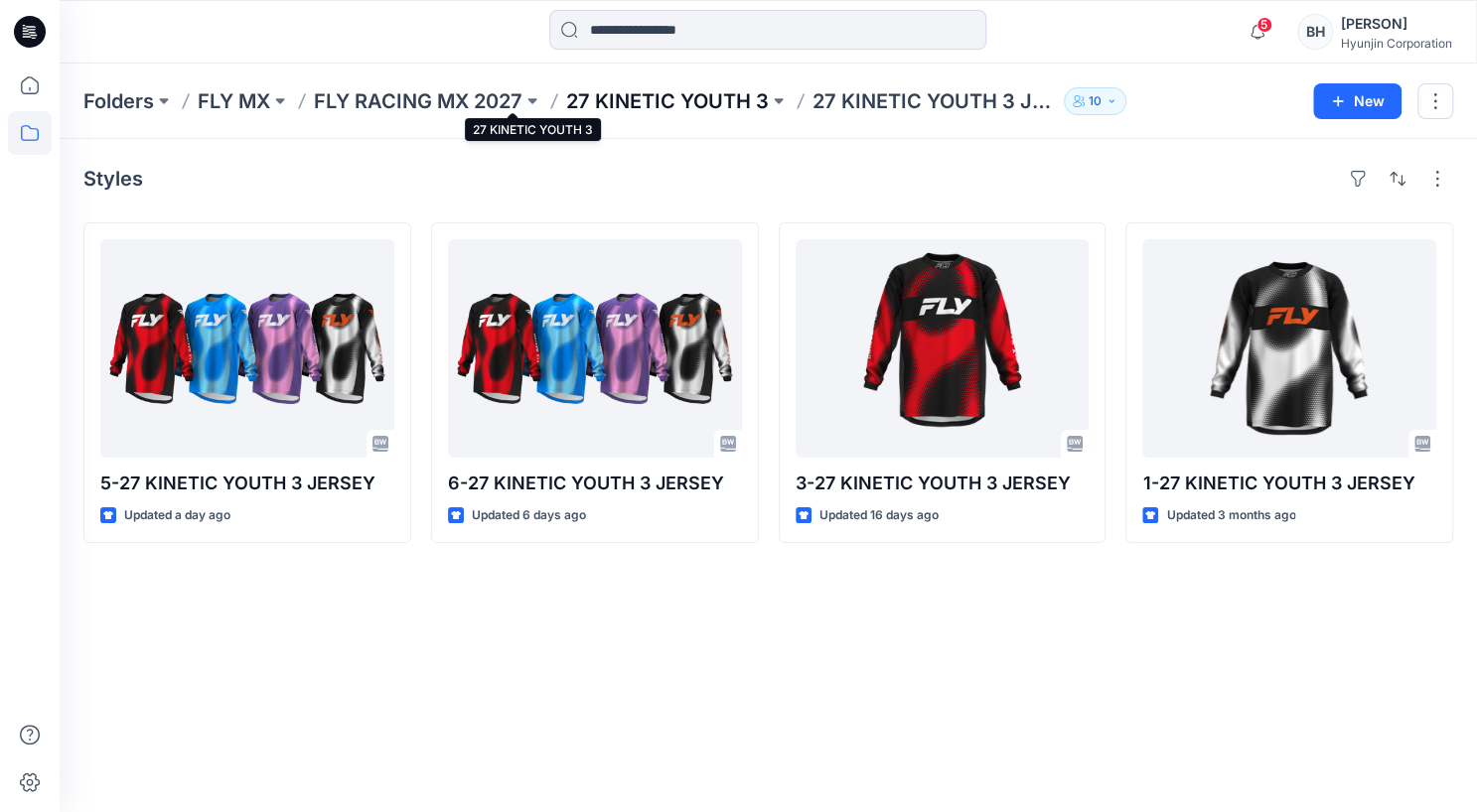 click on "27 KINETIC YOUTH 3" at bounding box center (667, 101) 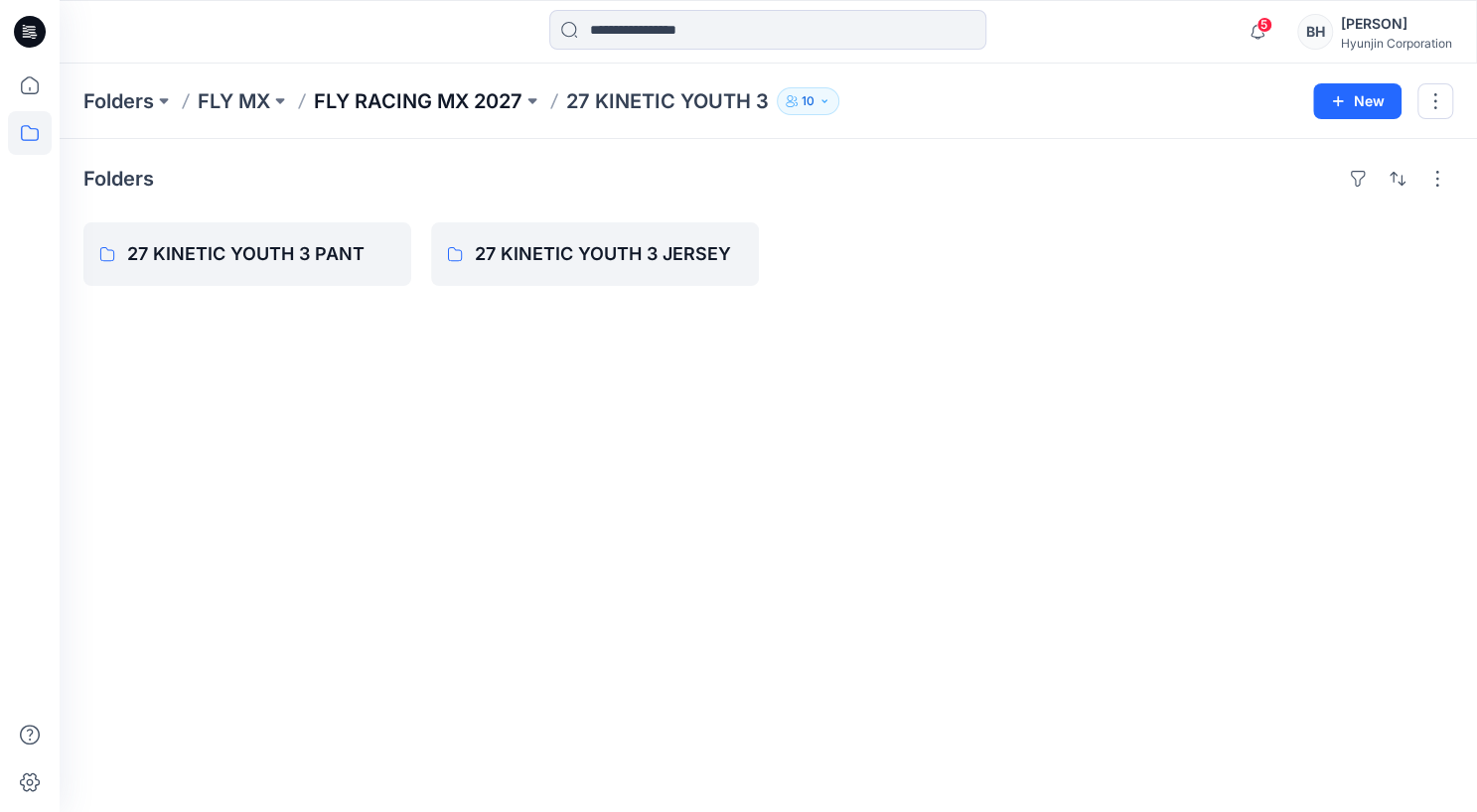 click on "FLY RACING MX 2027" at bounding box center [418, 101] 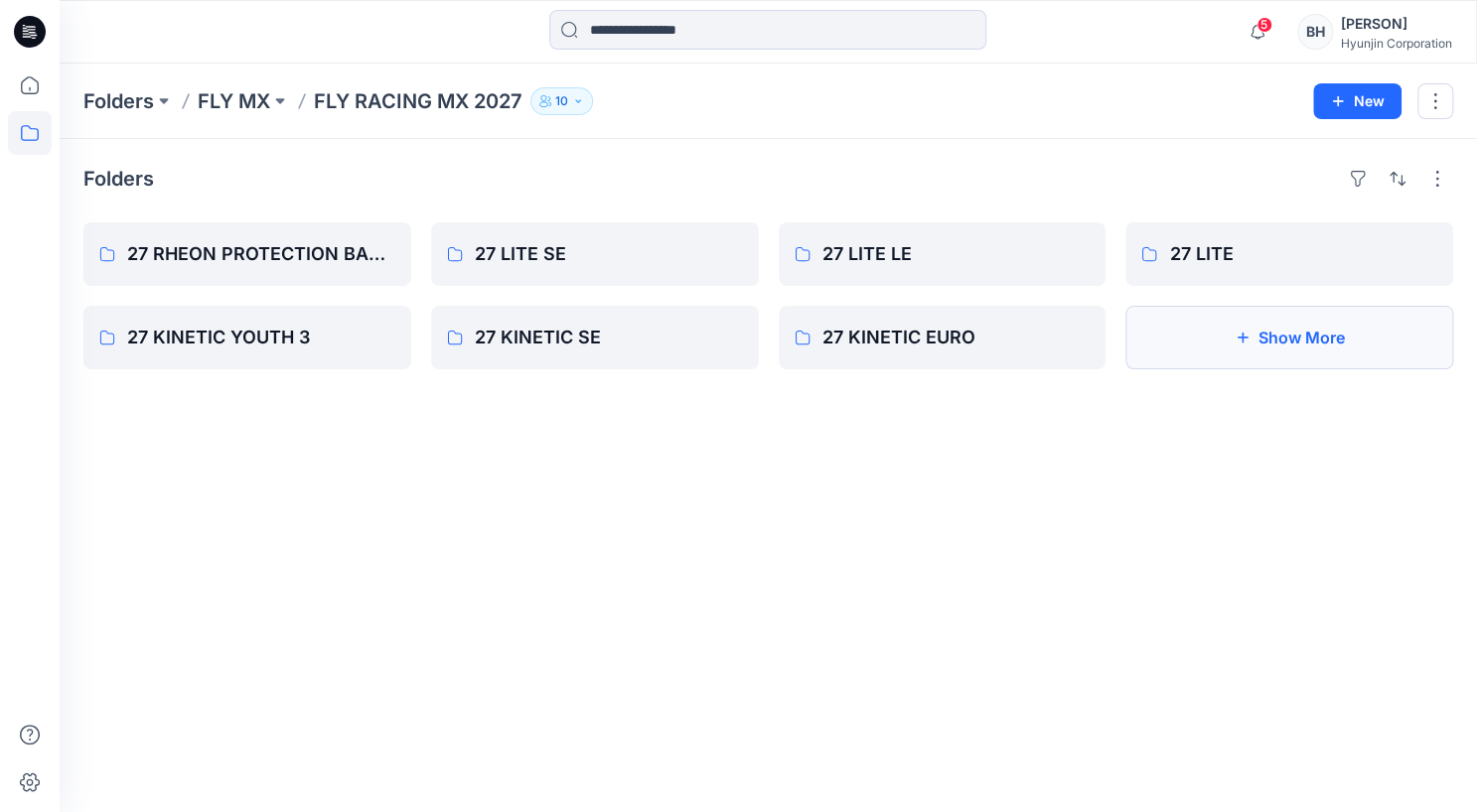 click on "Show More" at bounding box center [1289, 338] 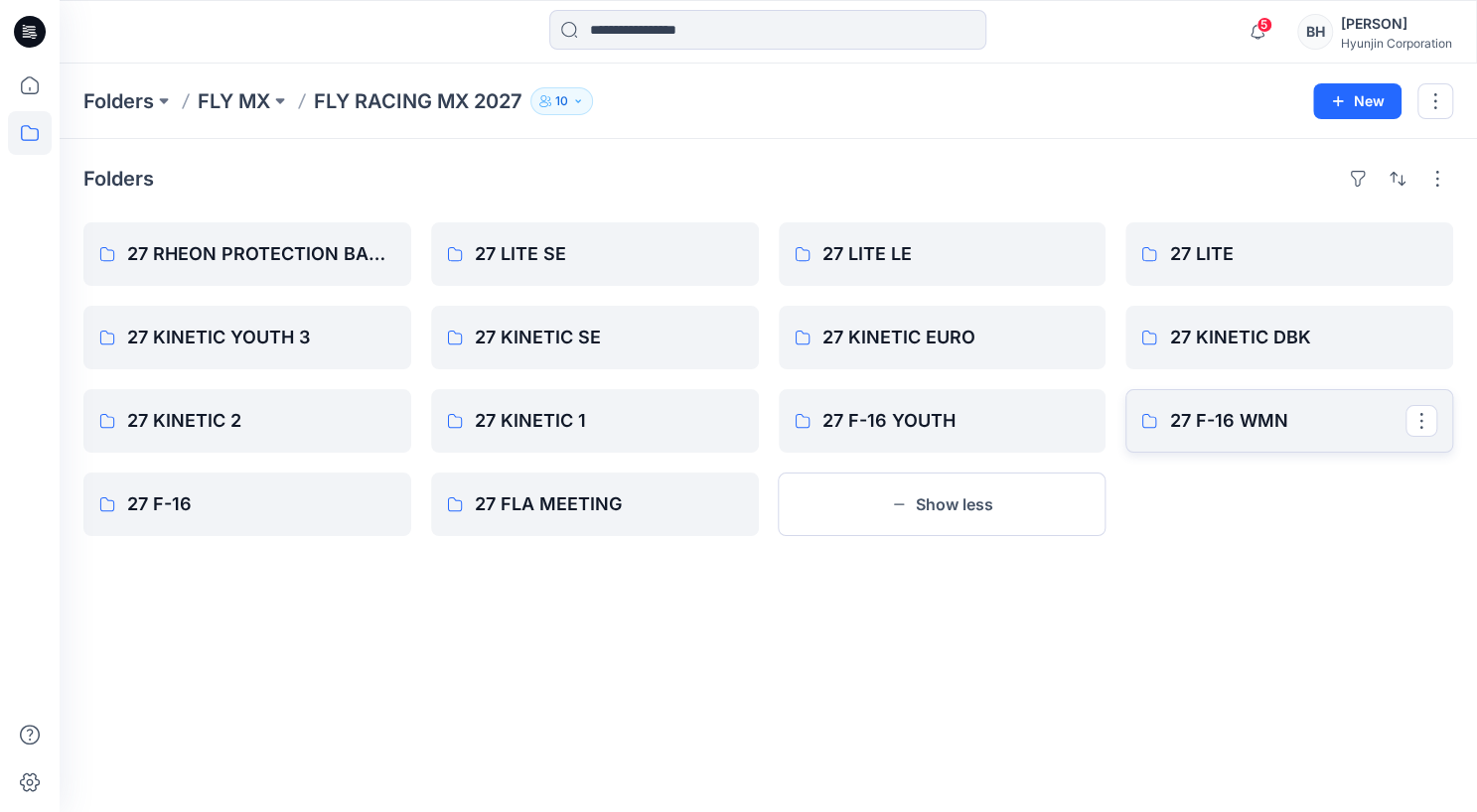 click on "27 F-16 WMN" at bounding box center (1287, 421) 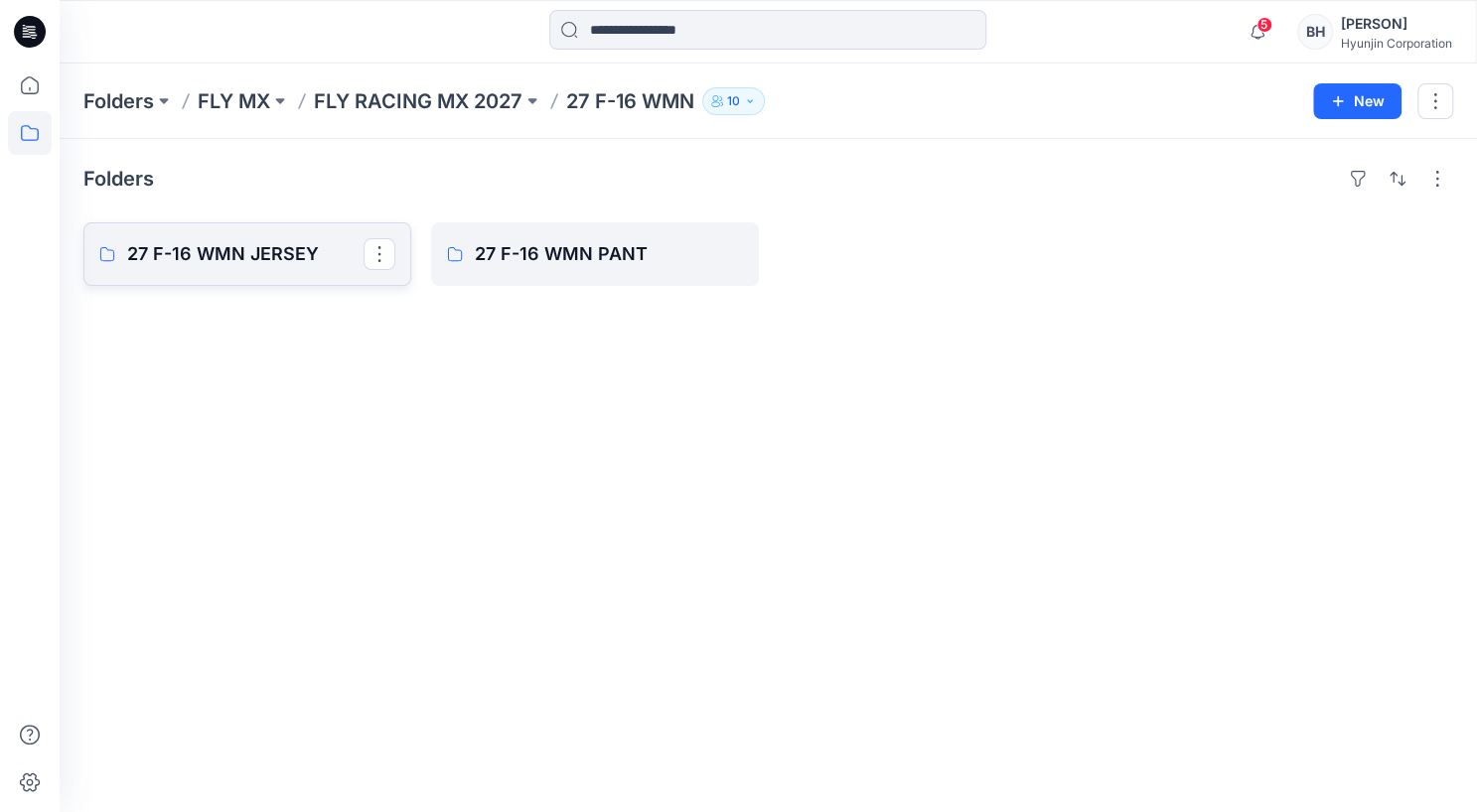 click on "27 F-16 WMN JERSEY" at bounding box center [247, 254] 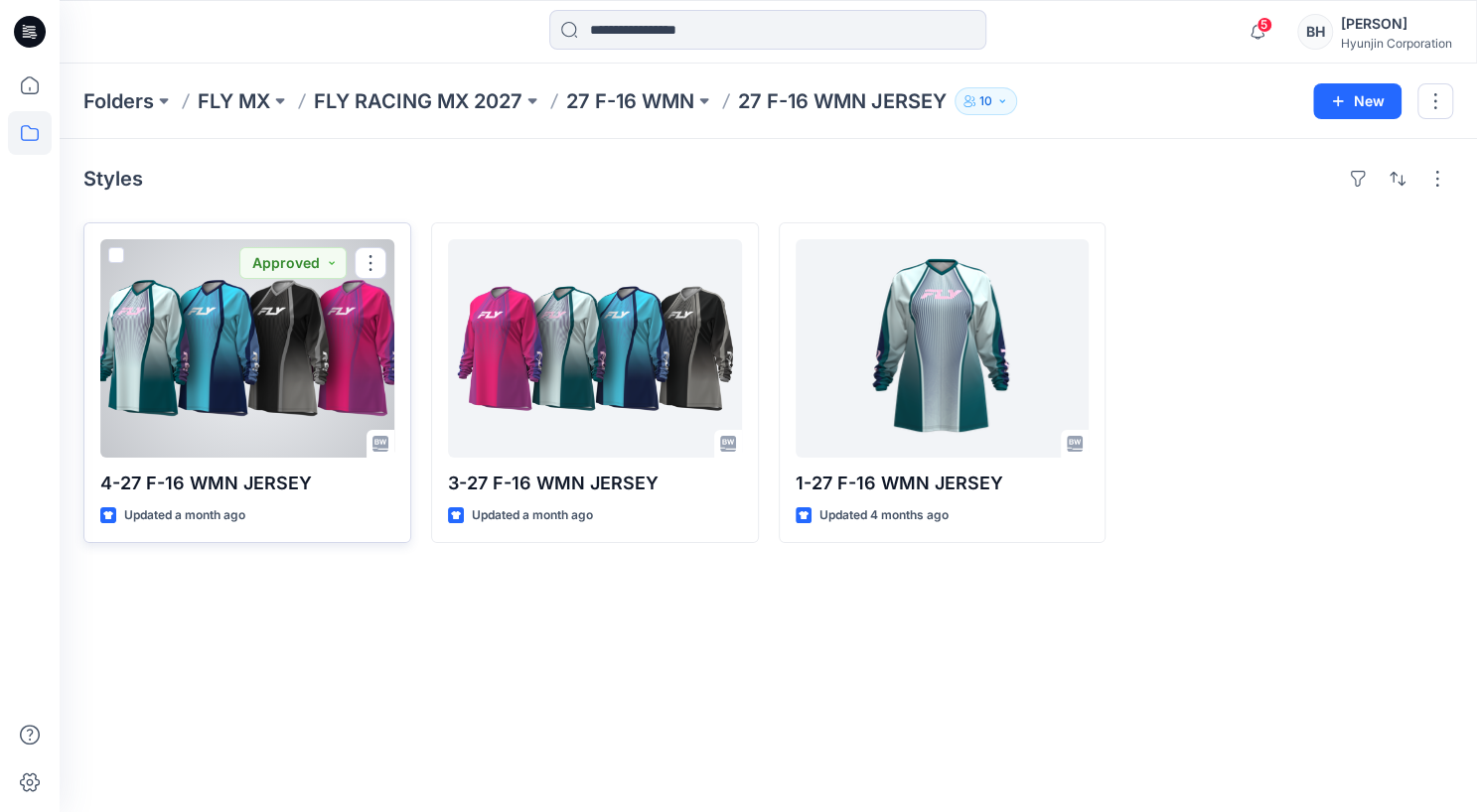 click at bounding box center (247, 348) 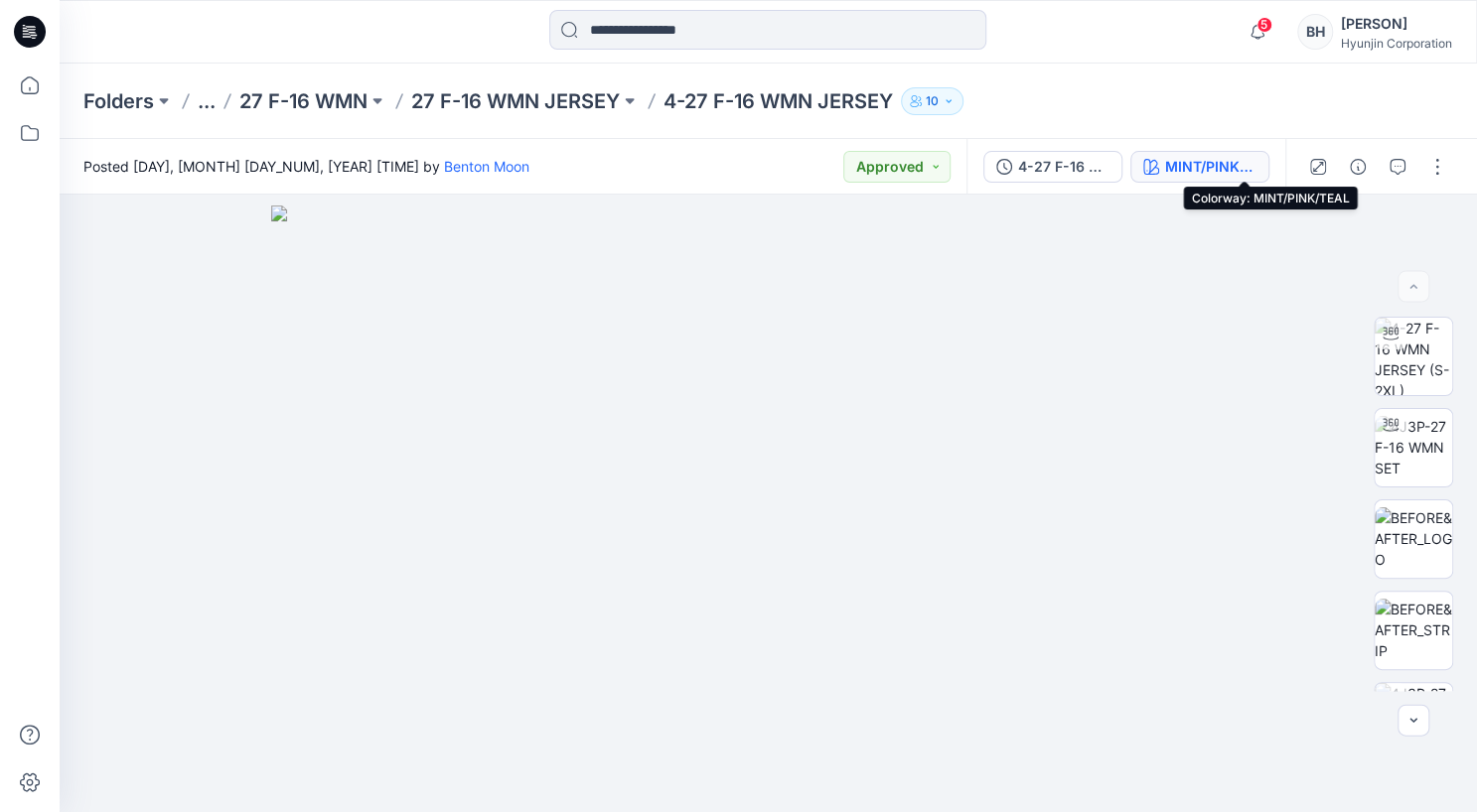 click on "MINT/PINK/TEAL" at bounding box center [1211, 167] 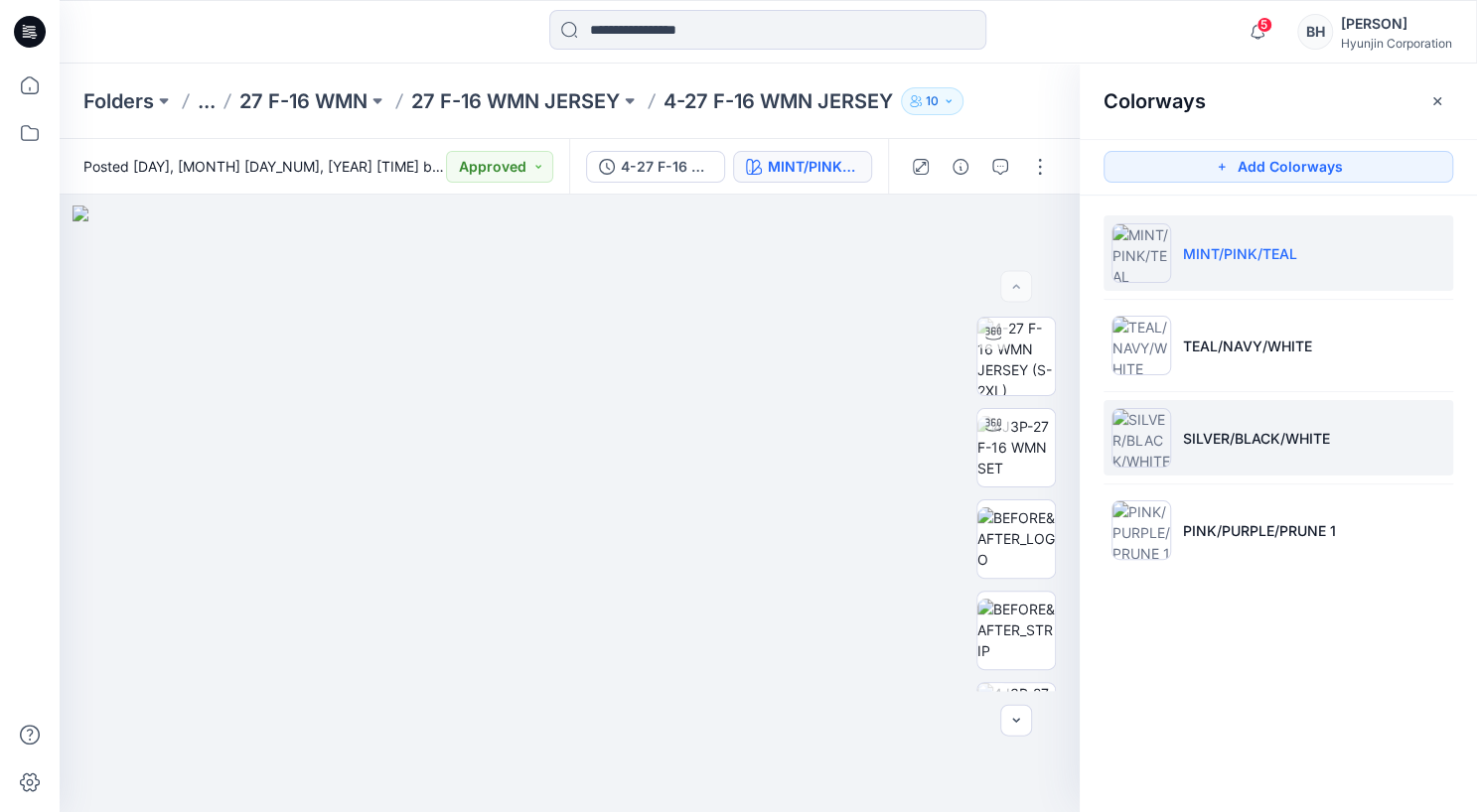 click on "SILVER/BLACK/WHITE" at bounding box center (1278, 438) 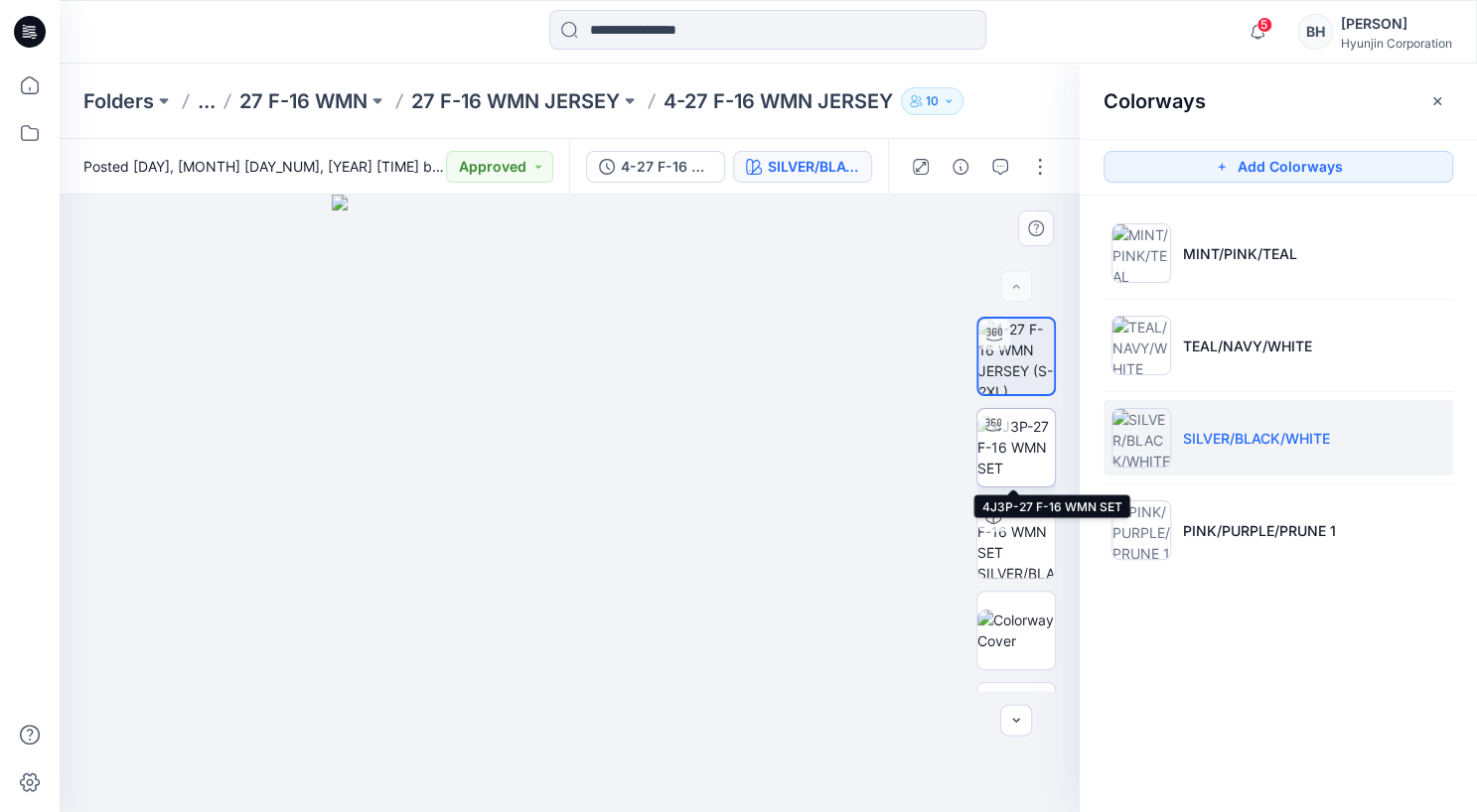 click at bounding box center (1016, 447) 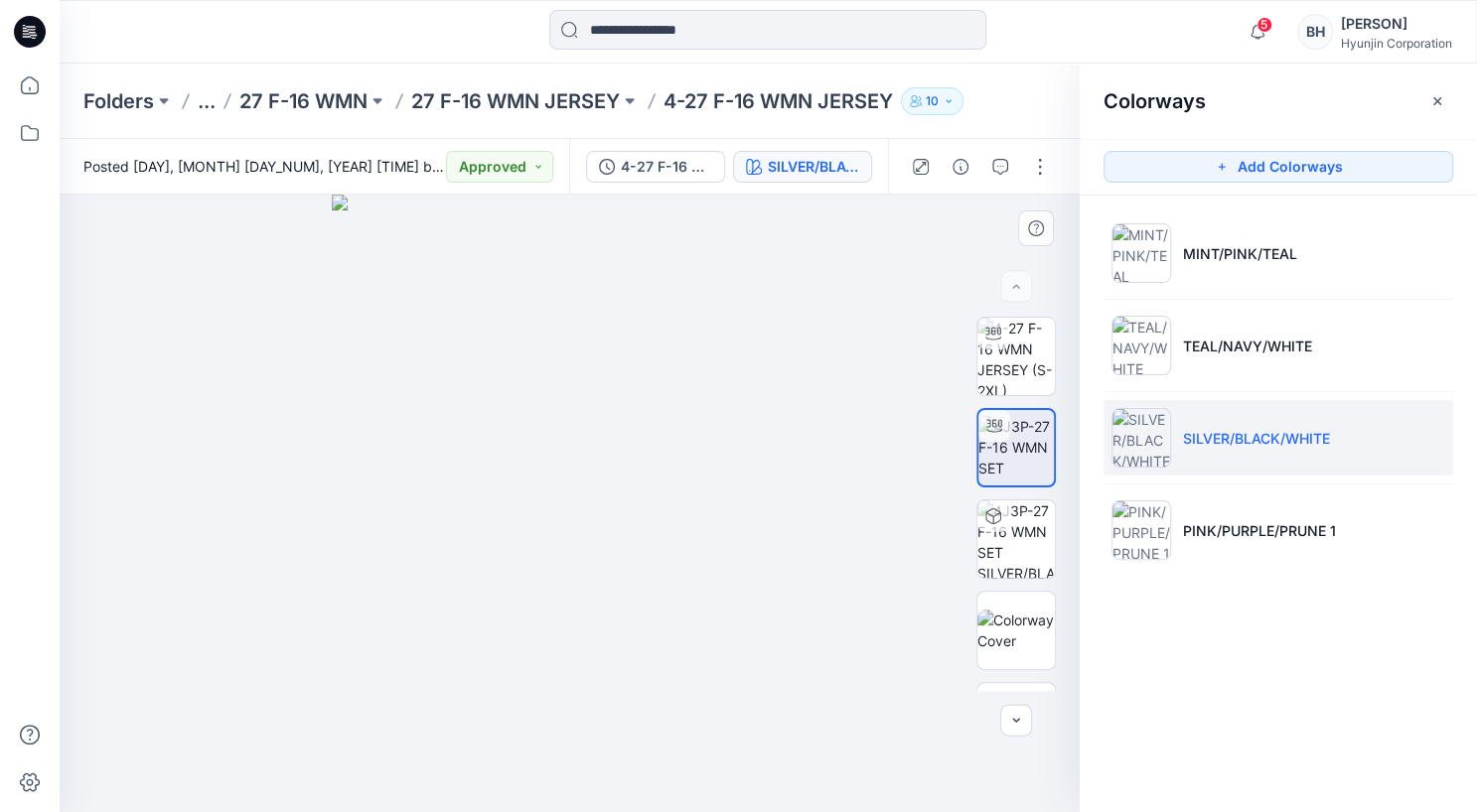 drag, startPoint x: 610, startPoint y: 578, endPoint x: 288, endPoint y: 290, distance: 432.0046 